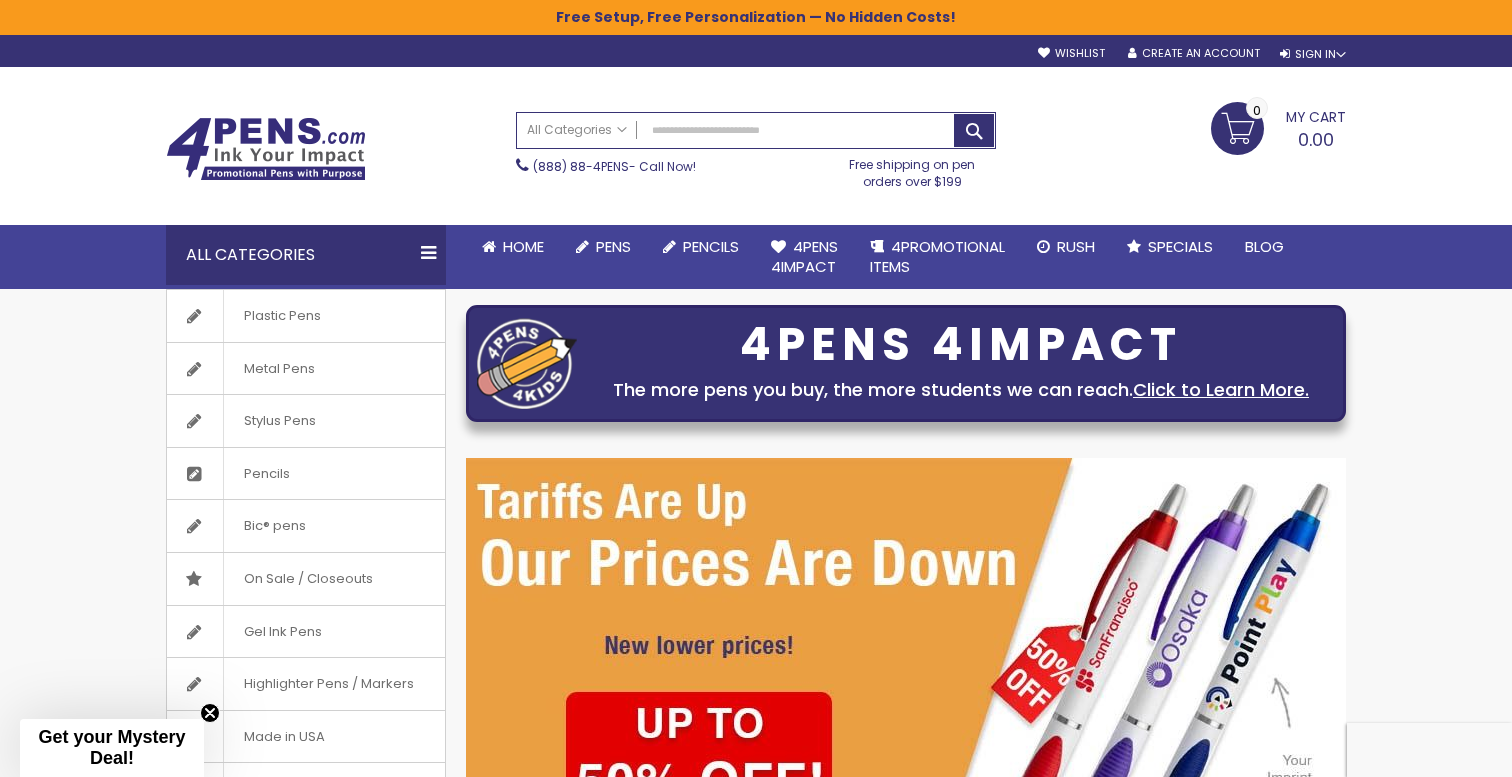 scroll, scrollTop: 0, scrollLeft: 0, axis: both 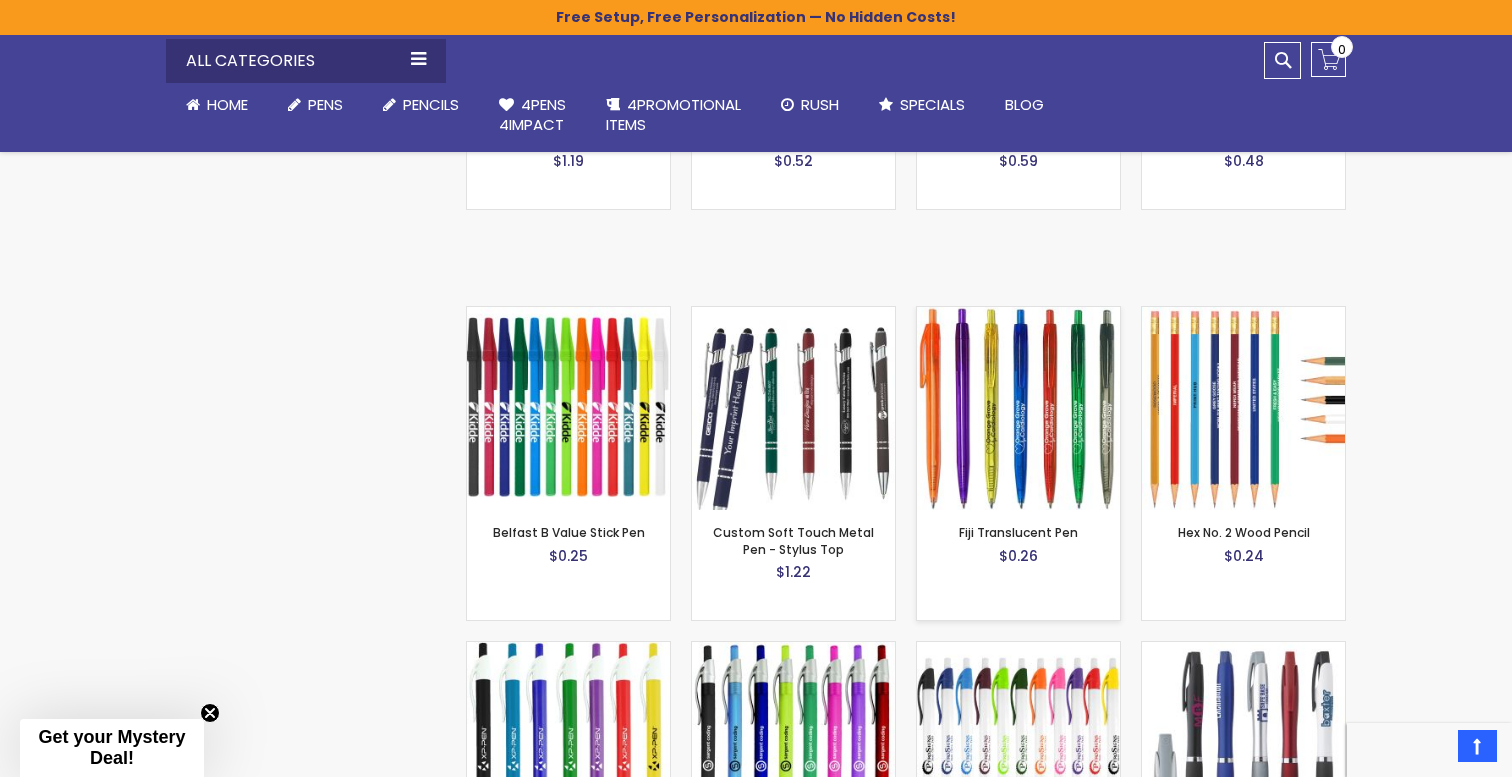 click at bounding box center [1018, 408] 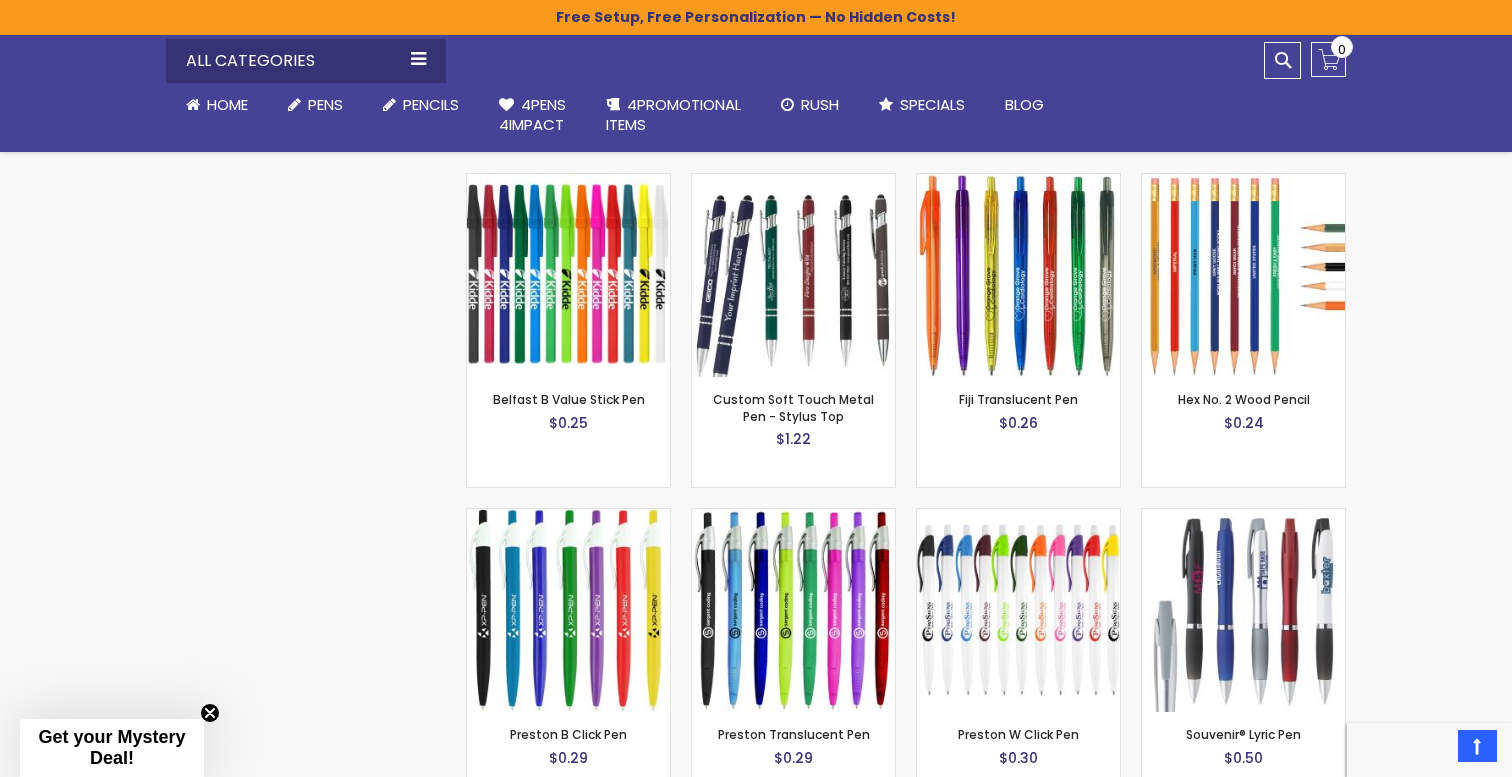 scroll, scrollTop: 2106, scrollLeft: 0, axis: vertical 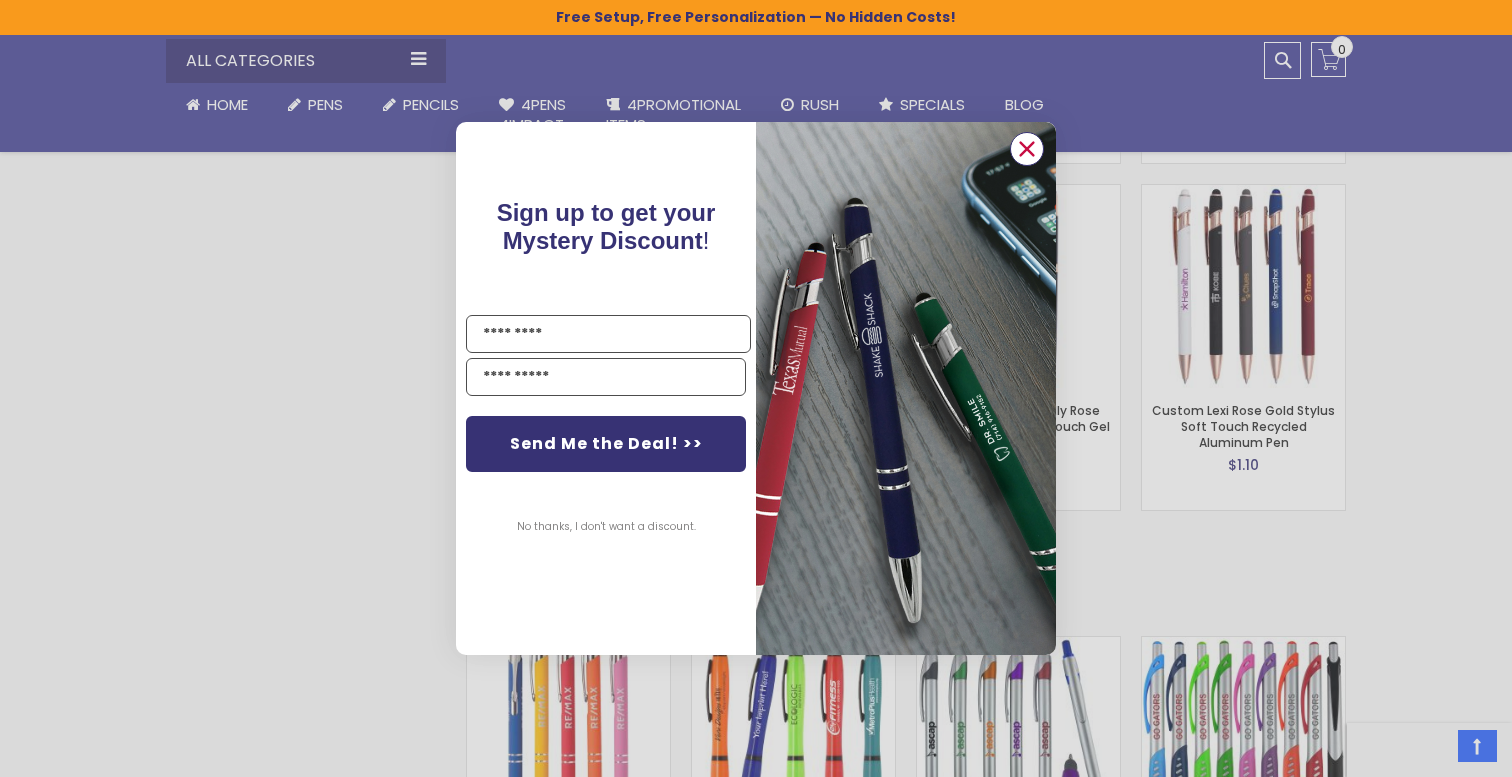 click 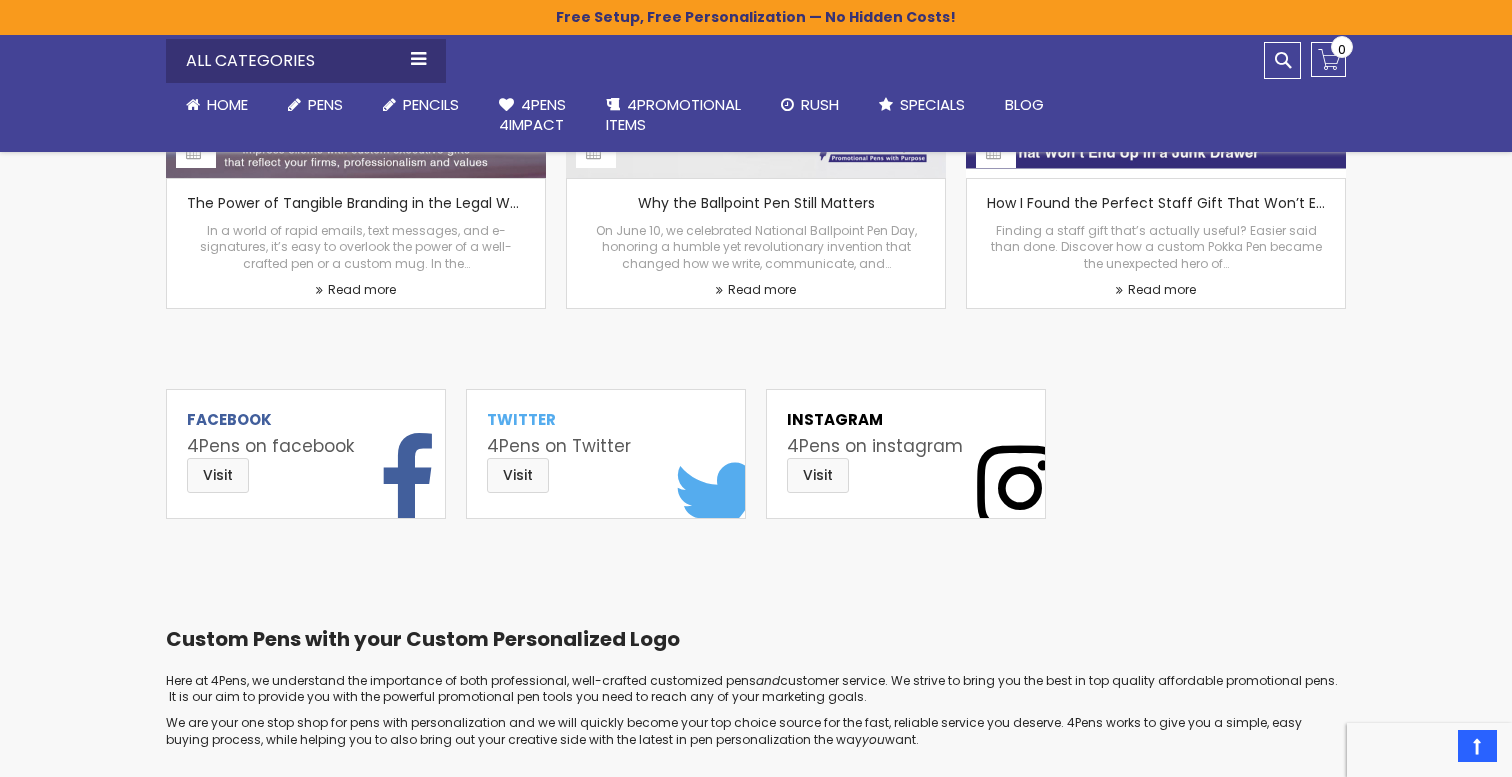 scroll, scrollTop: 8993, scrollLeft: 0, axis: vertical 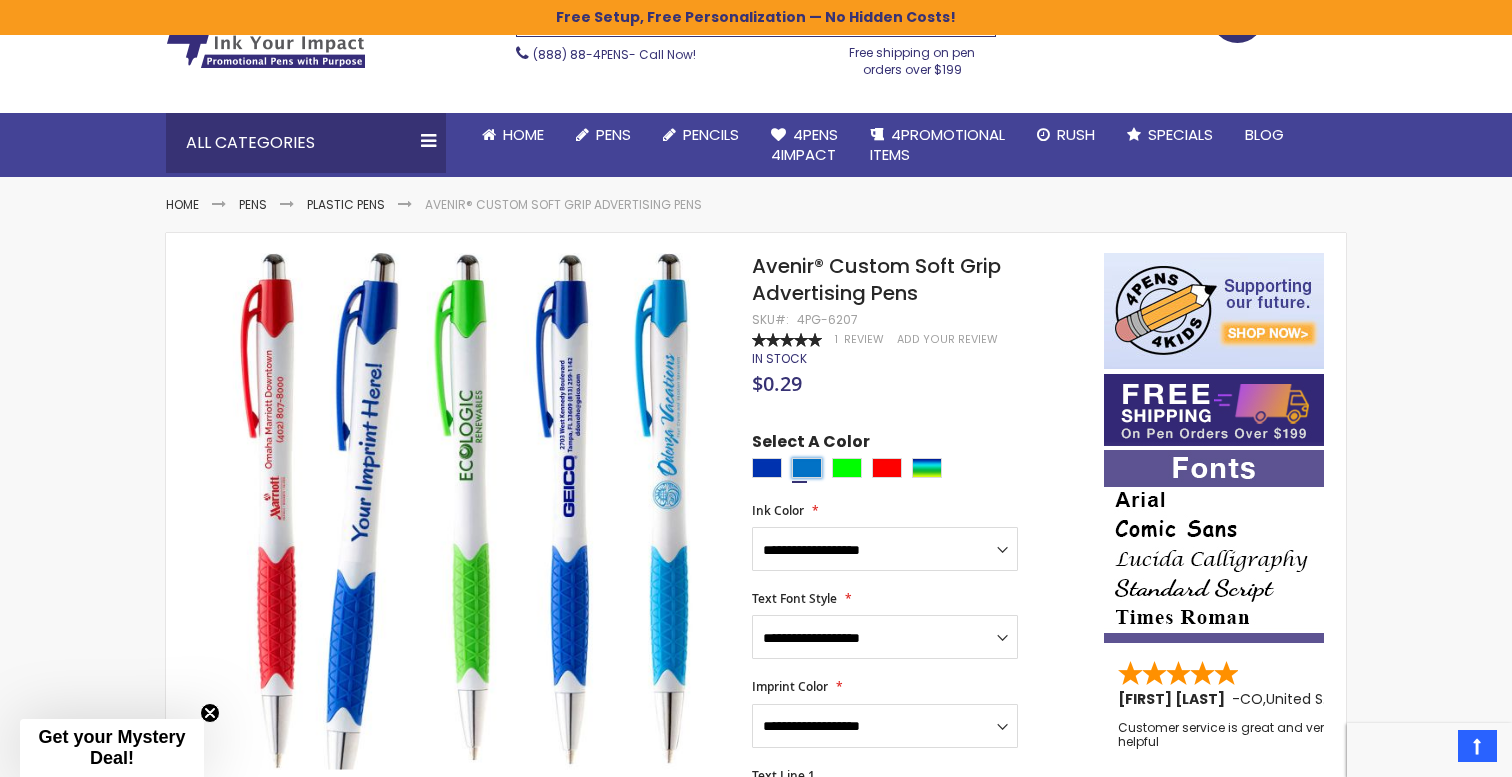 click at bounding box center [807, 468] 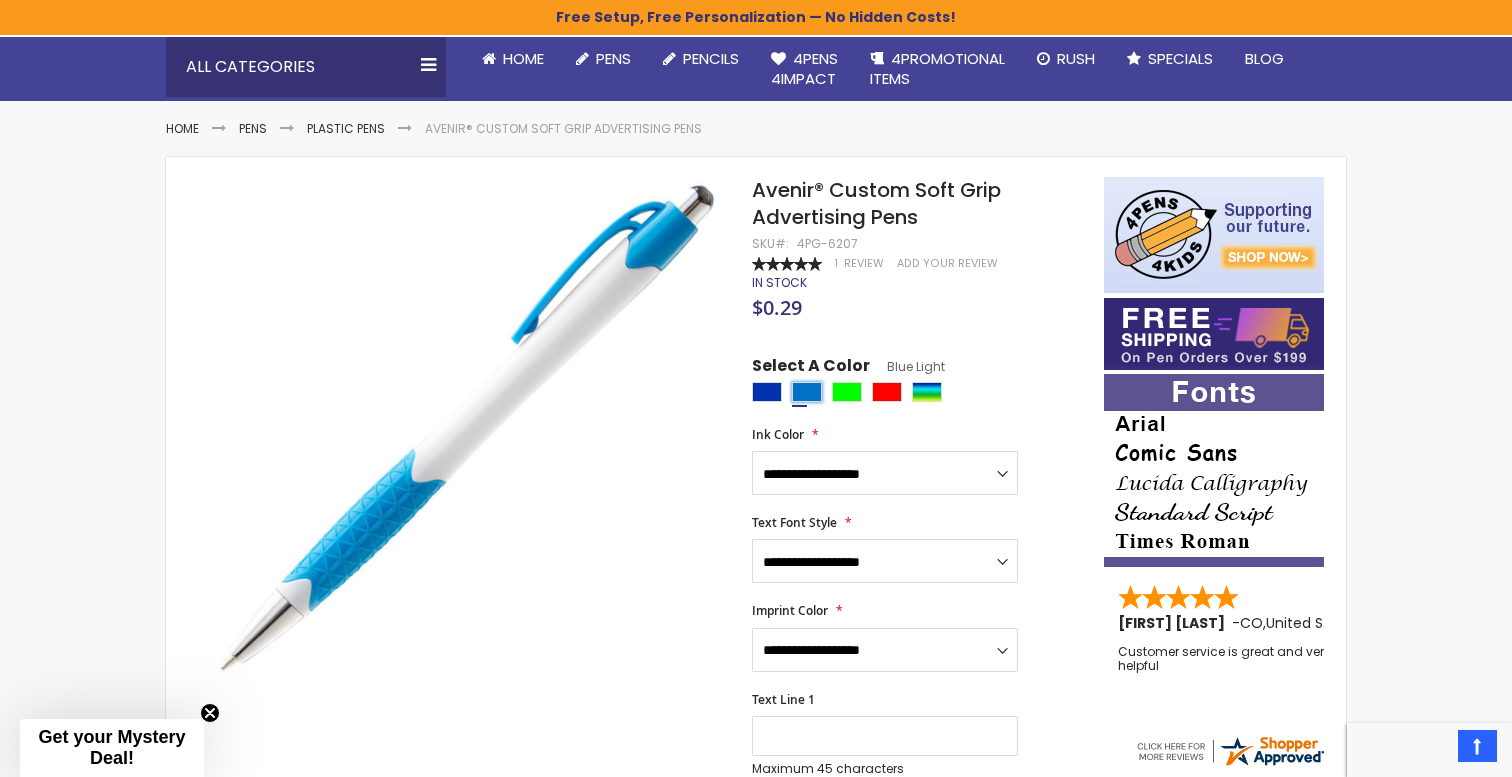 scroll, scrollTop: 191, scrollLeft: 0, axis: vertical 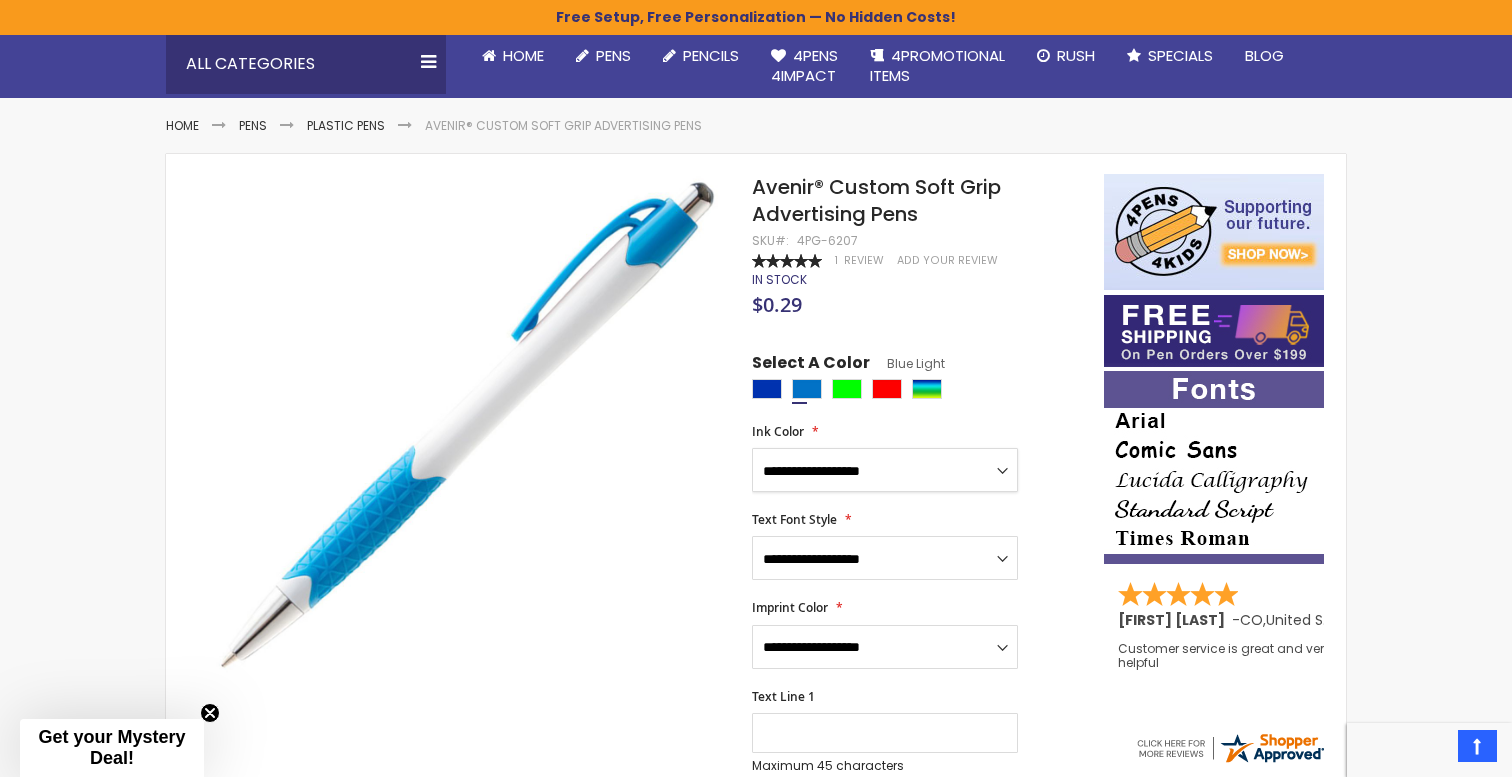 select on "****" 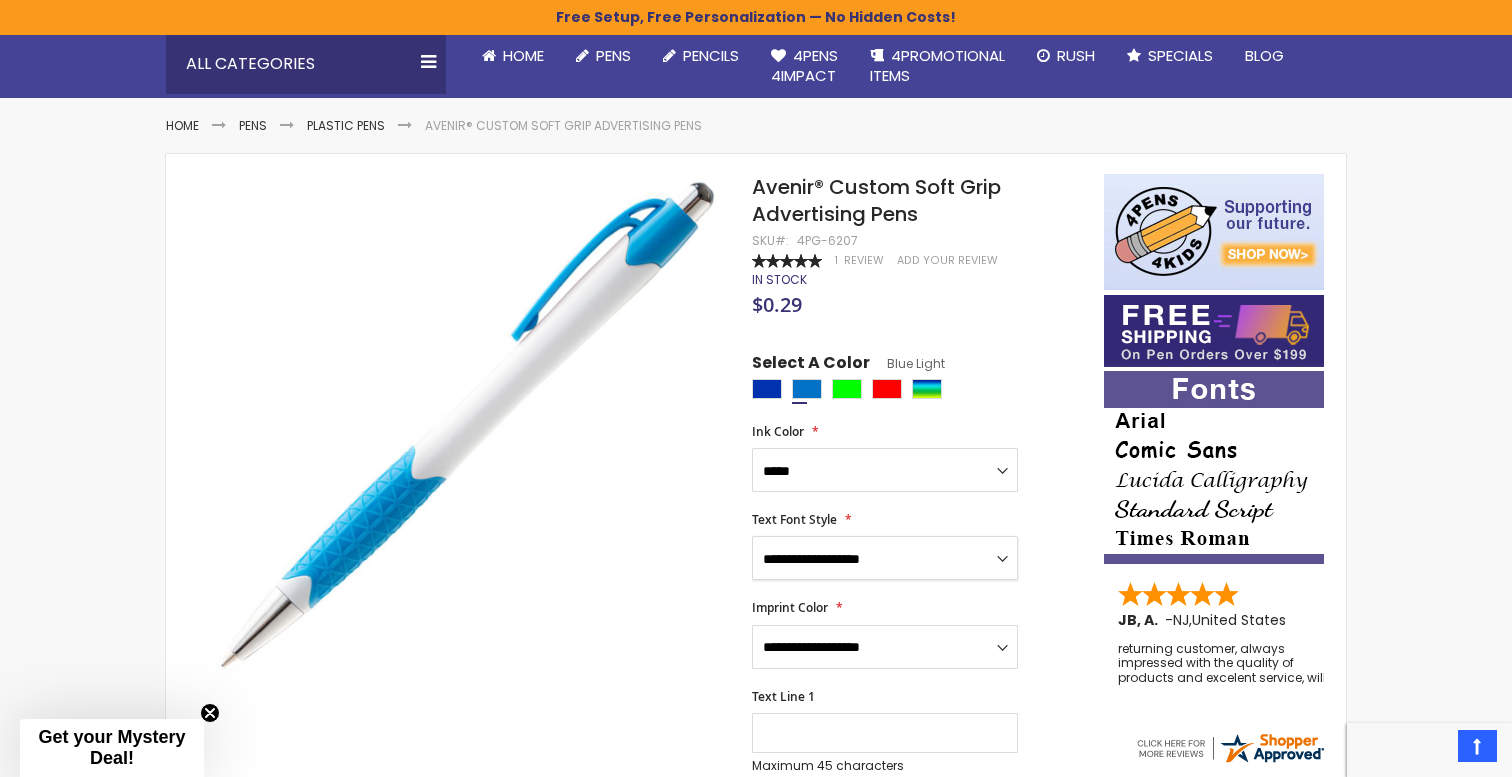 select on "****" 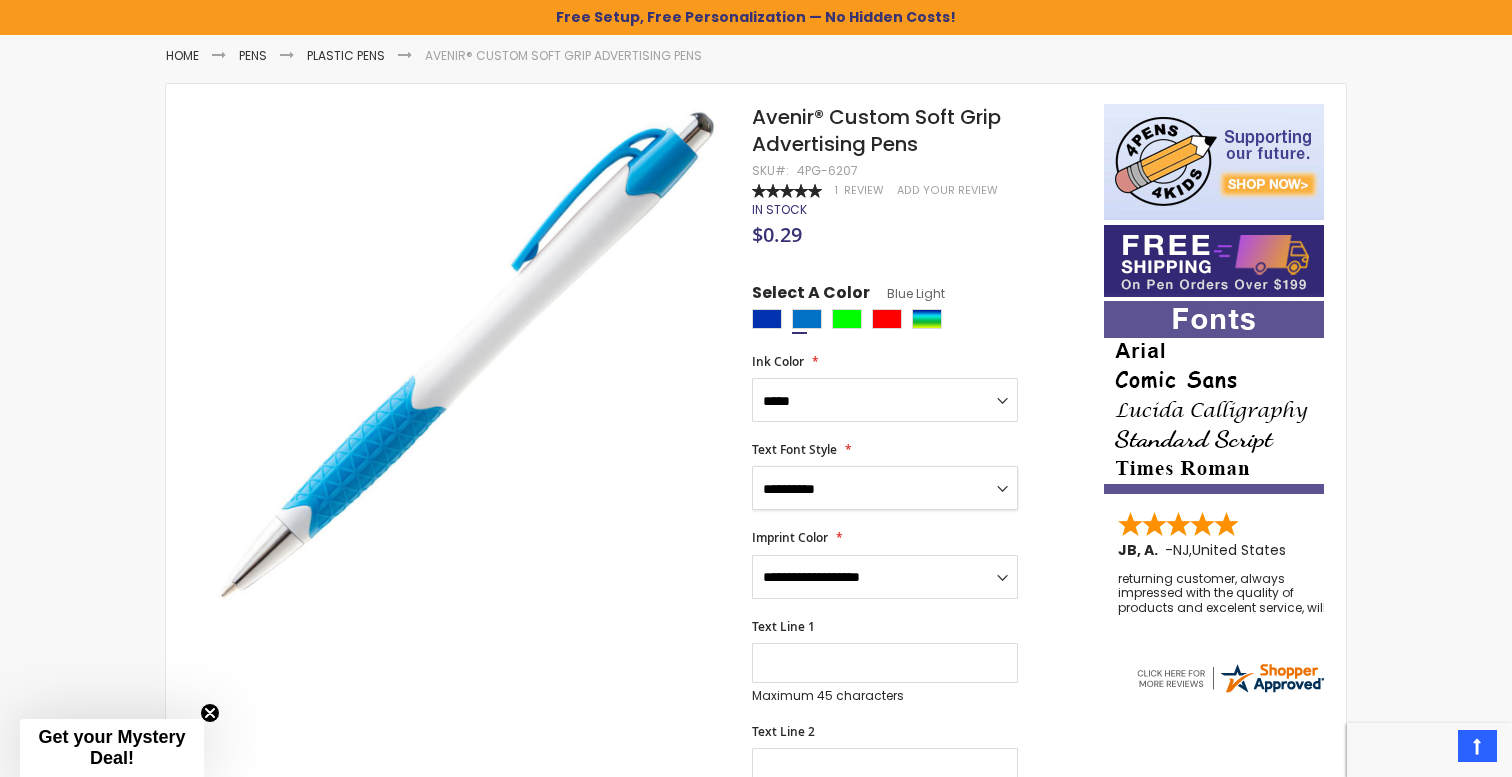 scroll, scrollTop: 339, scrollLeft: 0, axis: vertical 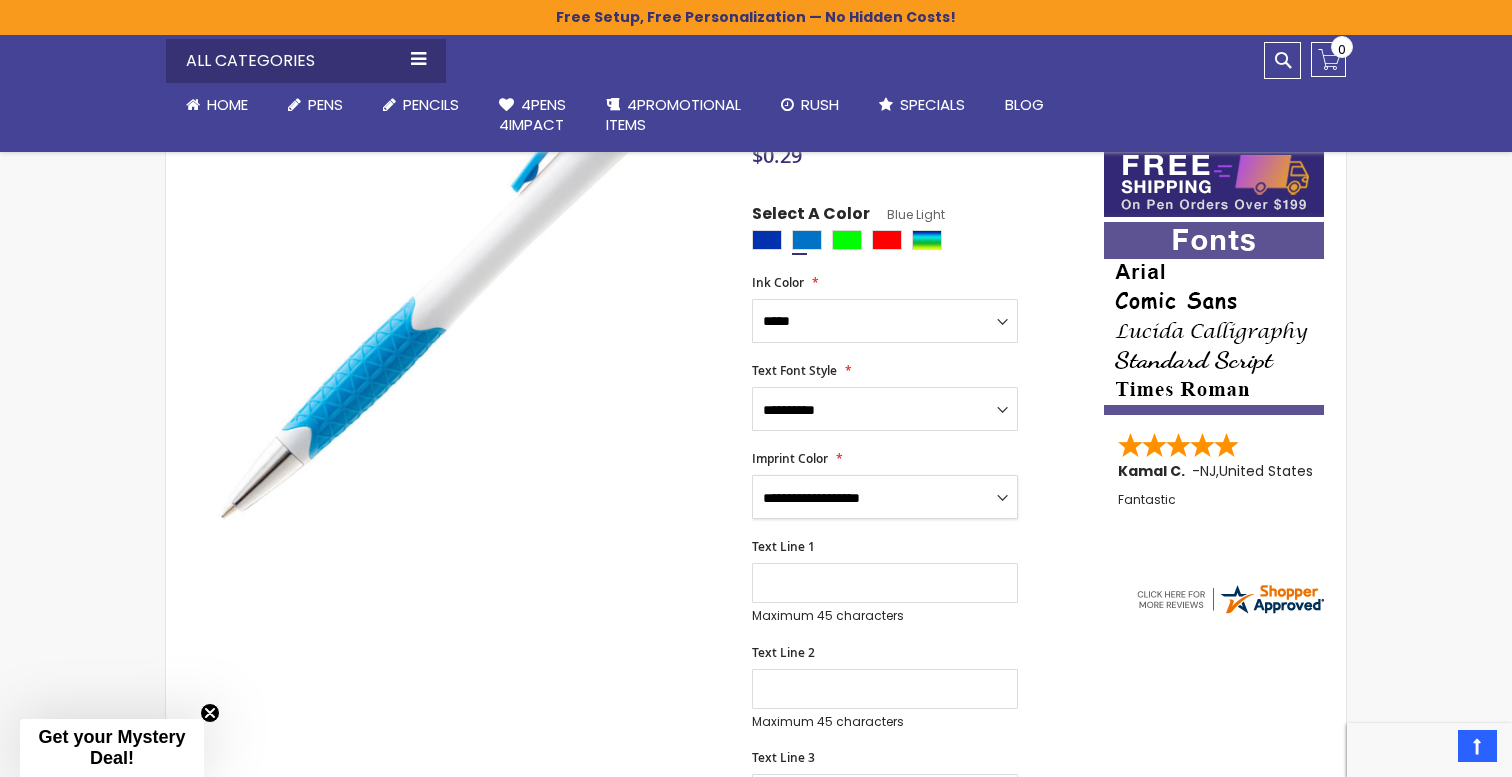 select on "****" 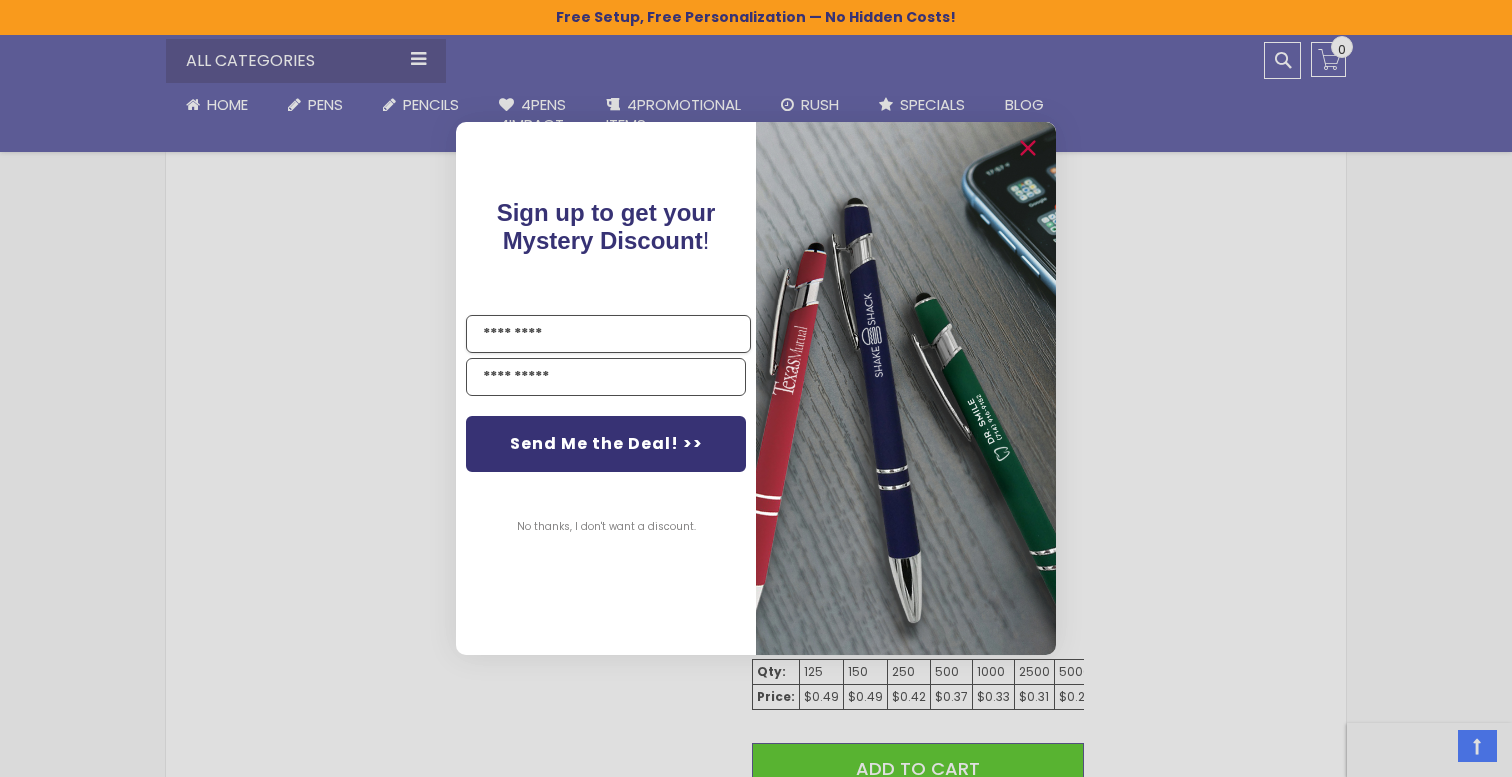 scroll, scrollTop: 865, scrollLeft: 0, axis: vertical 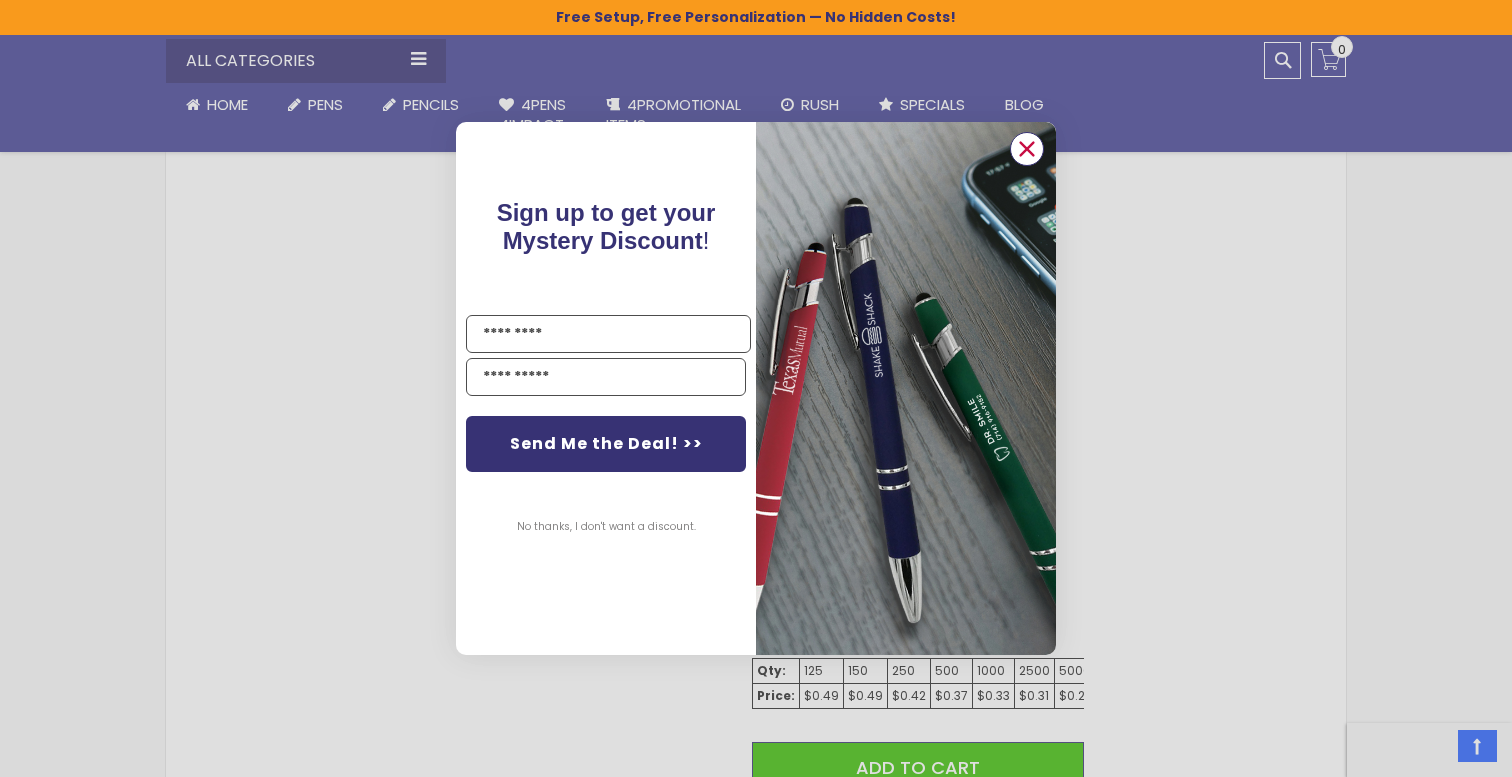 click 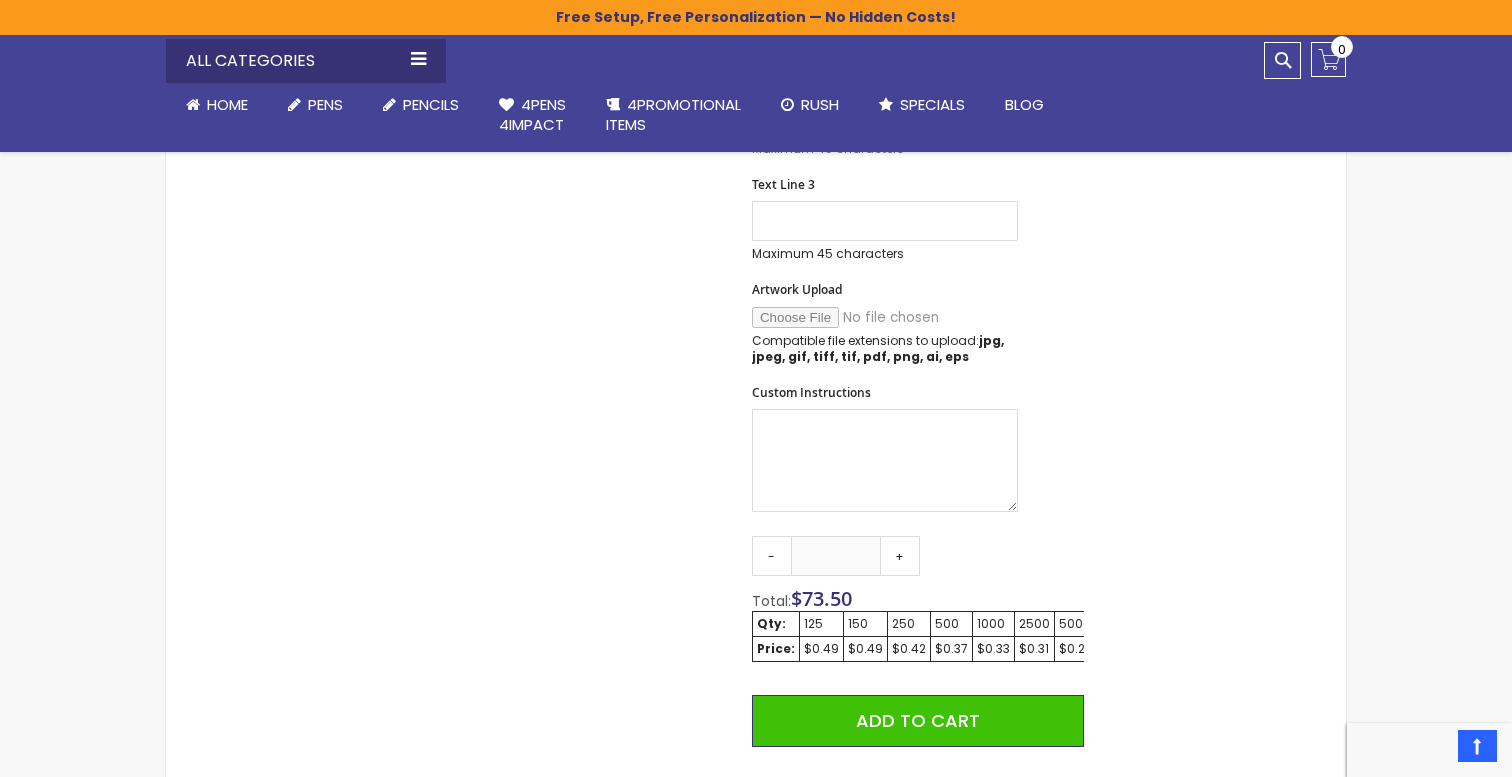 scroll, scrollTop: 916, scrollLeft: 0, axis: vertical 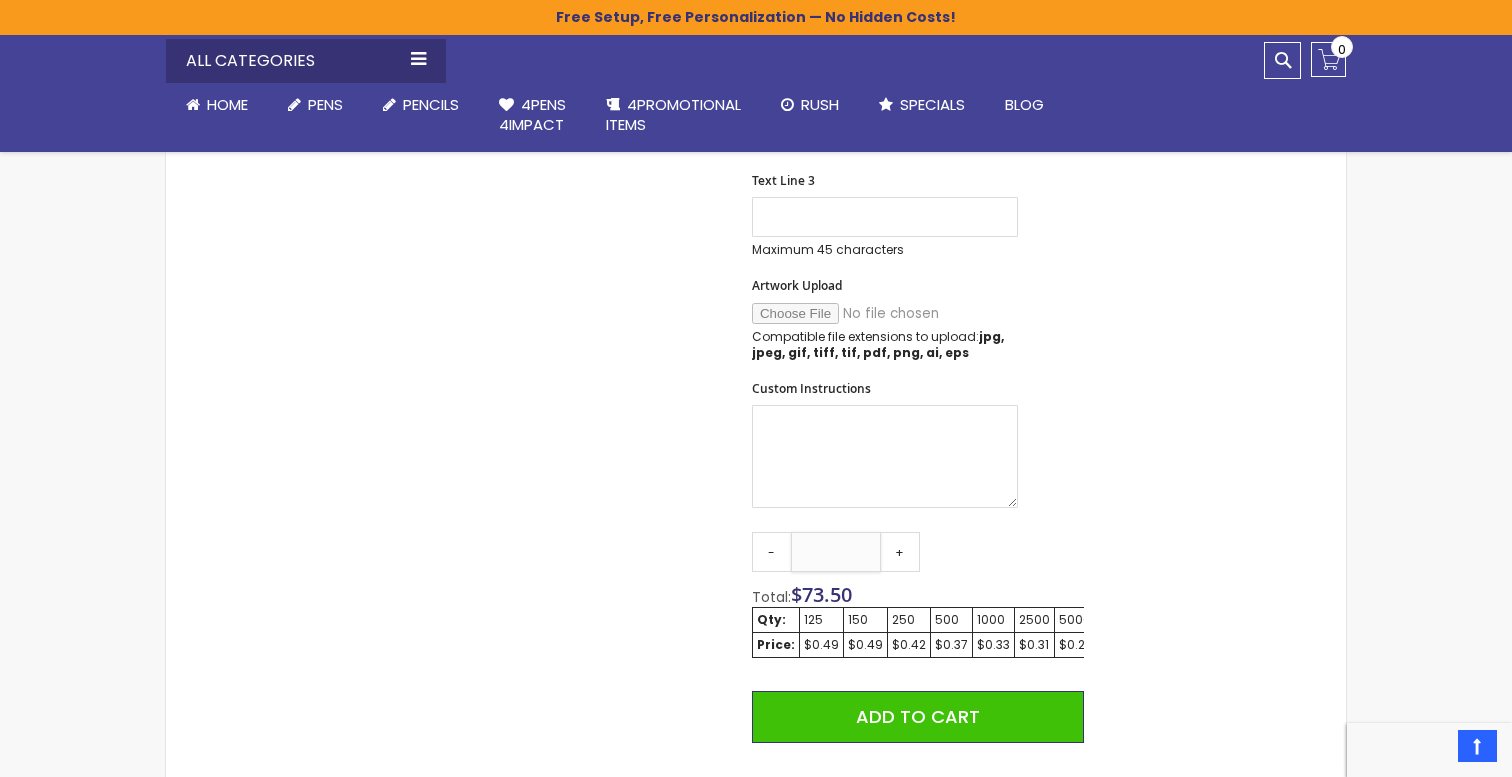 click on "***" at bounding box center (836, 552) 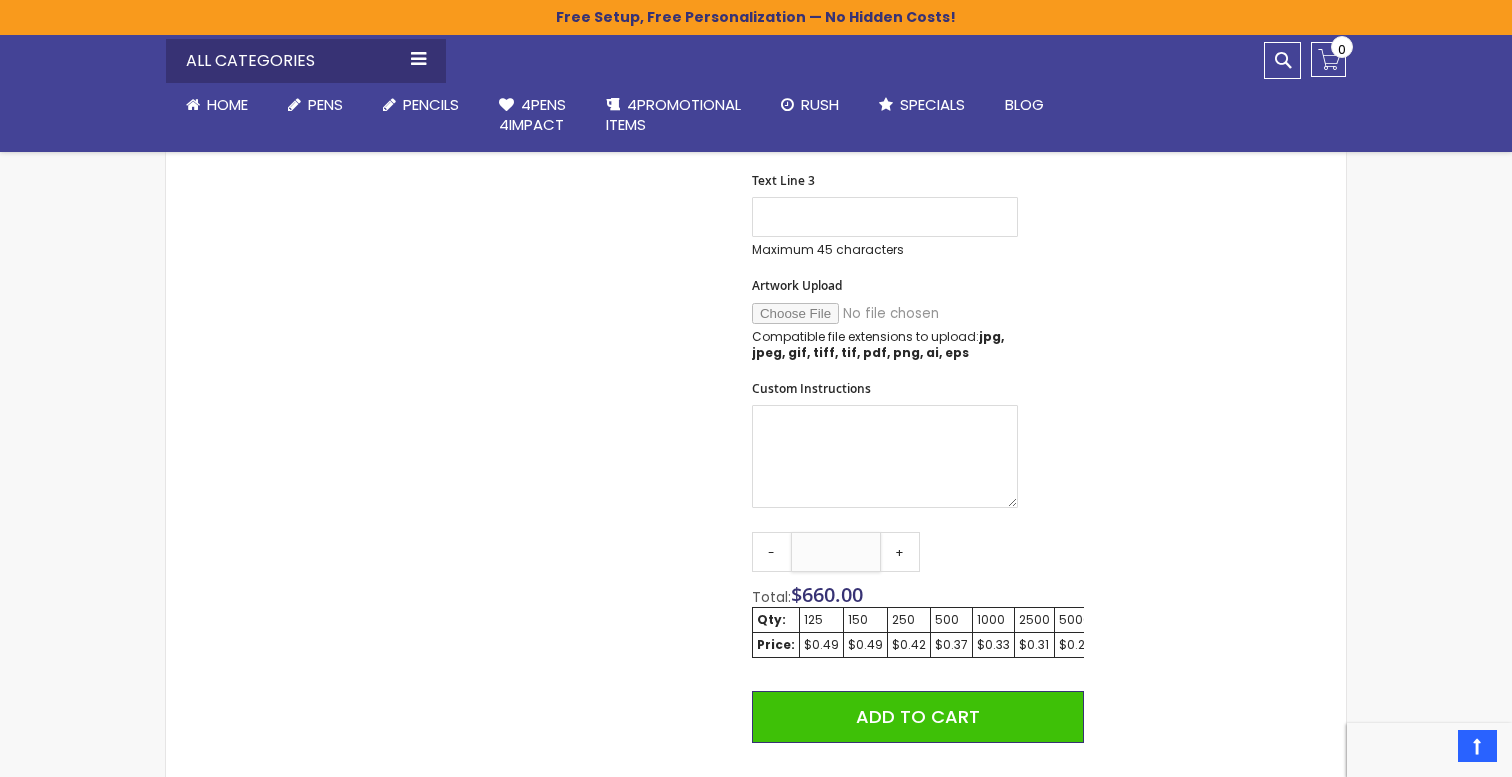 type on "****" 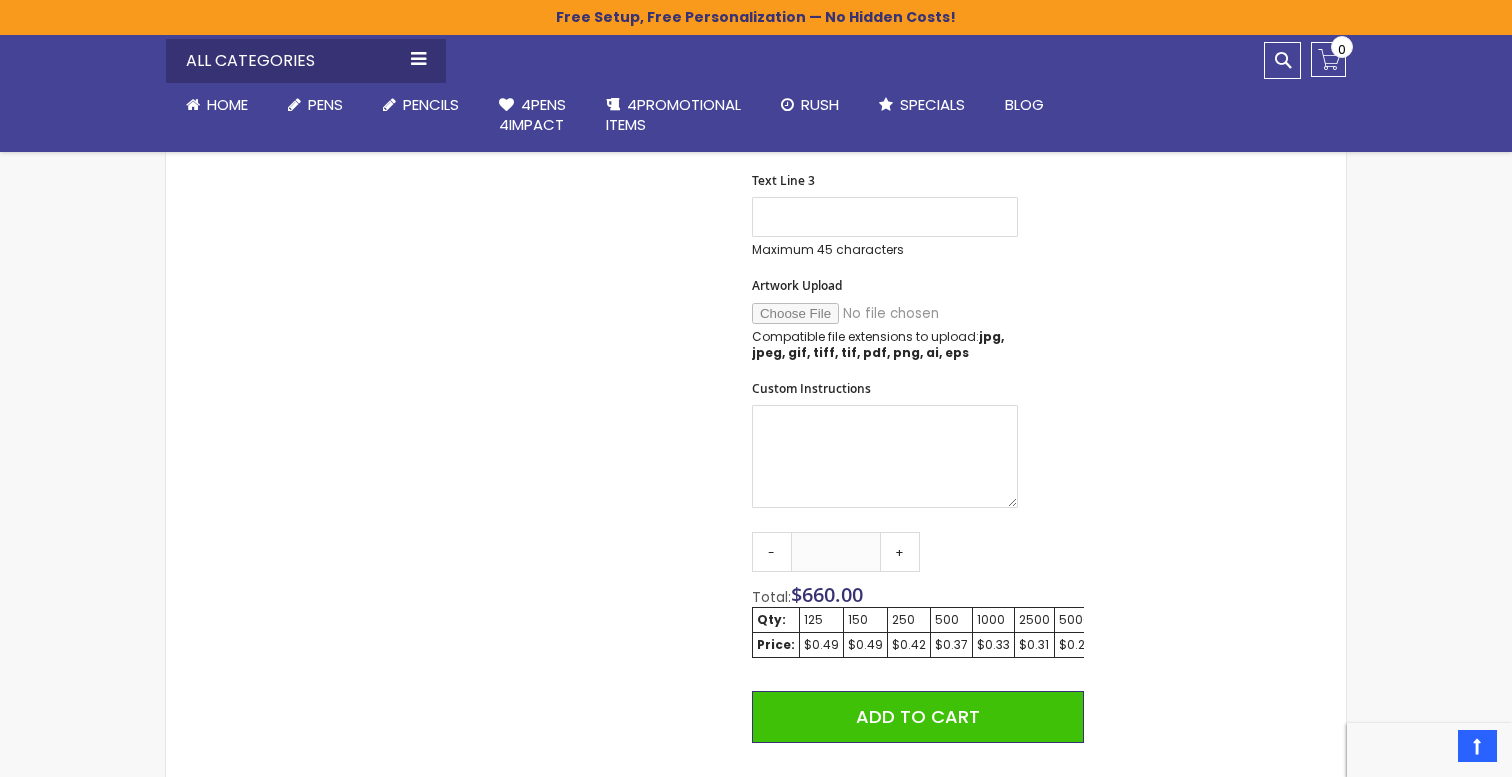 click on "Qty
-
****
+
Total:  $ 660.00
Qty:
125
150
250
500
1000
2500
5000
Price:
$0.49
$0.49
$0.42
$0.37
$0.33
$0.31
$0.29
Add to Cart
@import url(//fonts.googleapis.com/css?family=Google+Sans_old:500) ••••••" at bounding box center [918, 726] 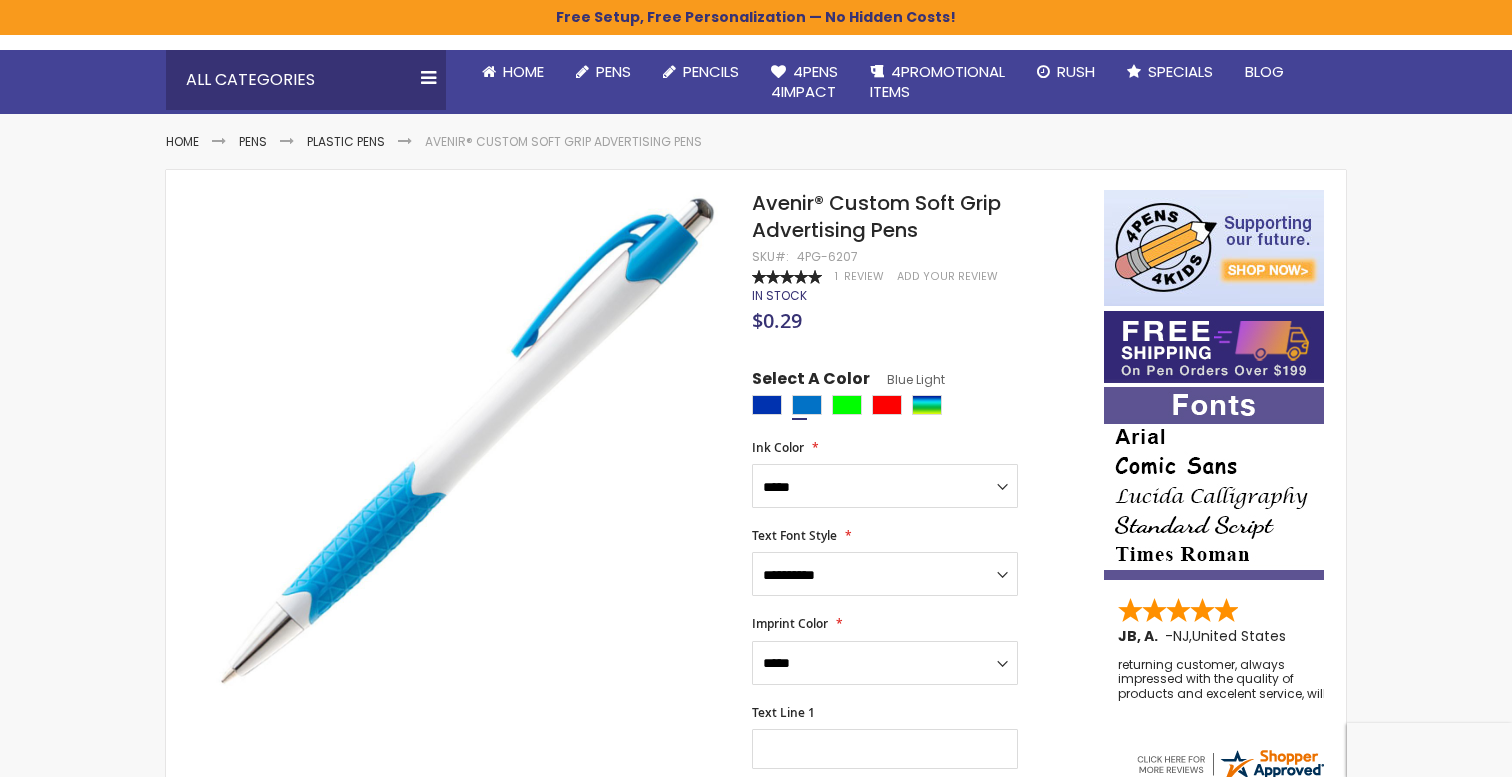 scroll, scrollTop: 205, scrollLeft: 0, axis: vertical 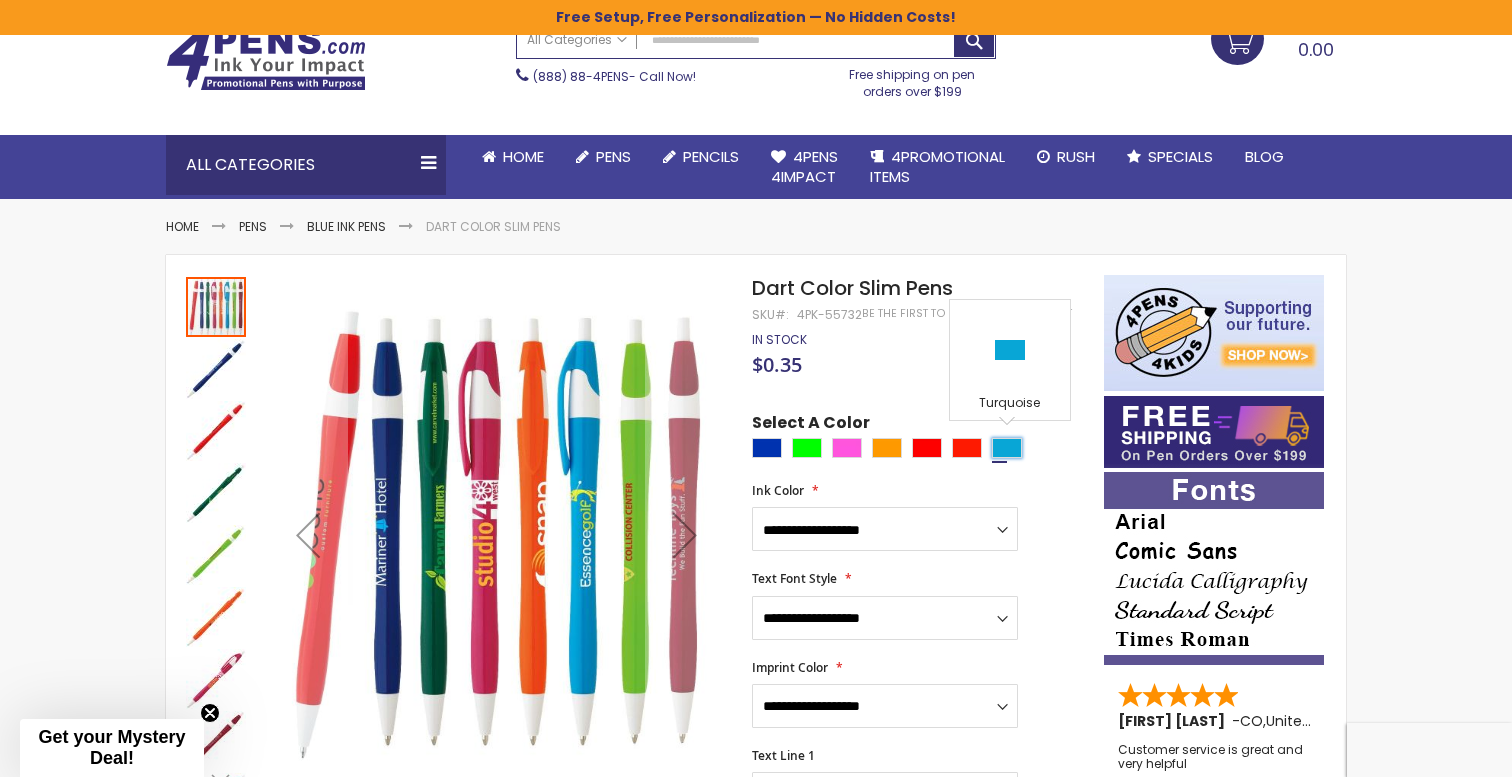 click at bounding box center (1007, 448) 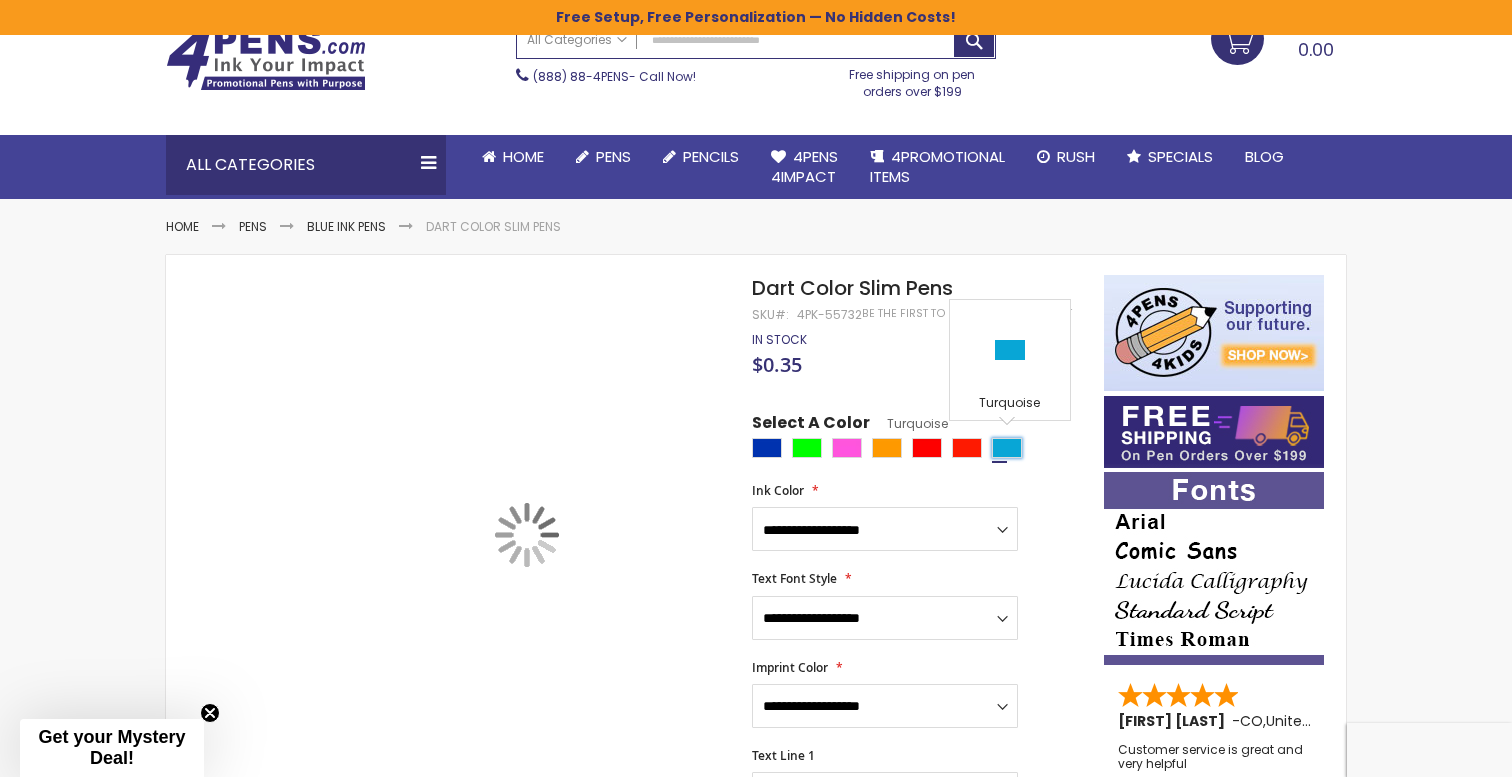 type on "****" 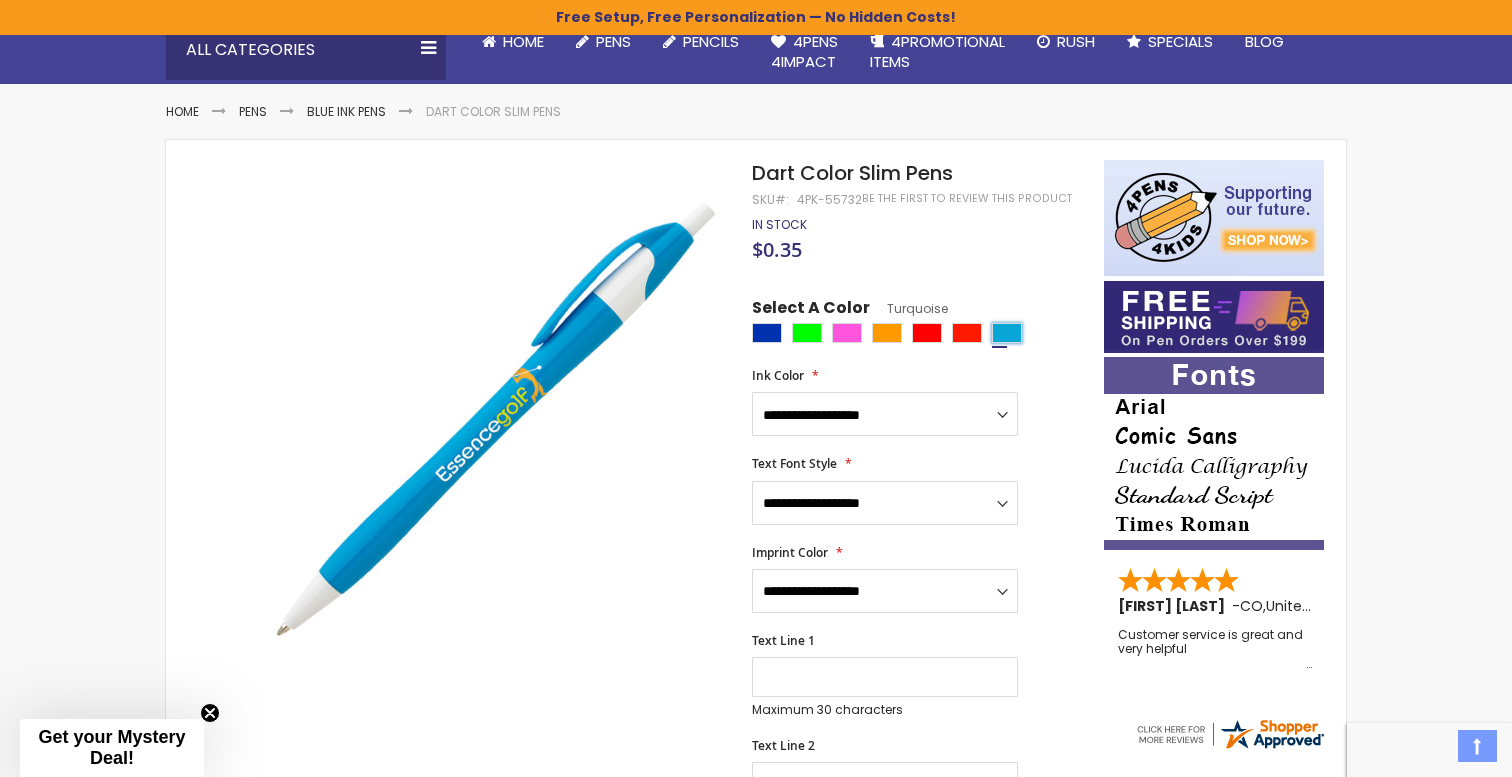 scroll, scrollTop: 216, scrollLeft: 0, axis: vertical 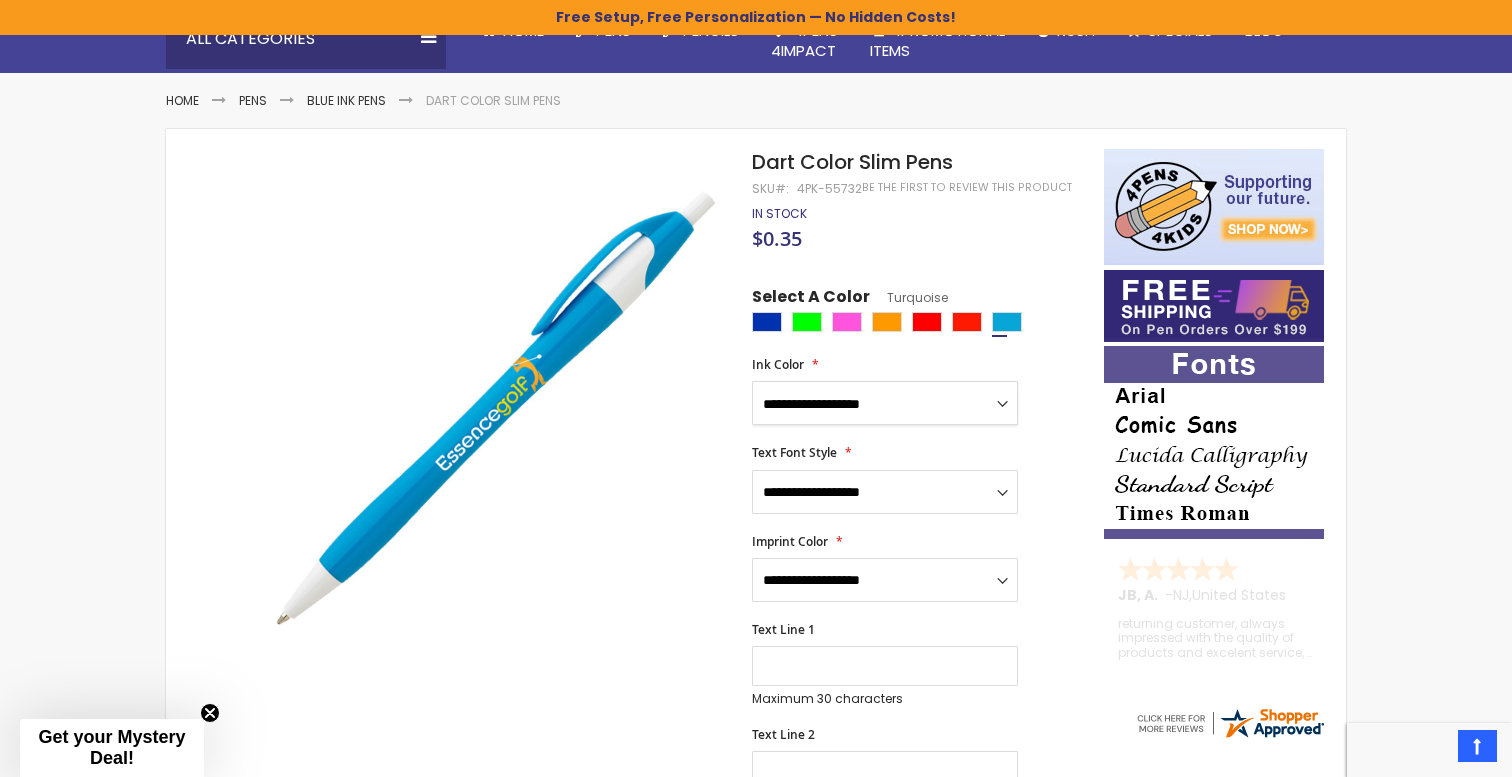 select on "****" 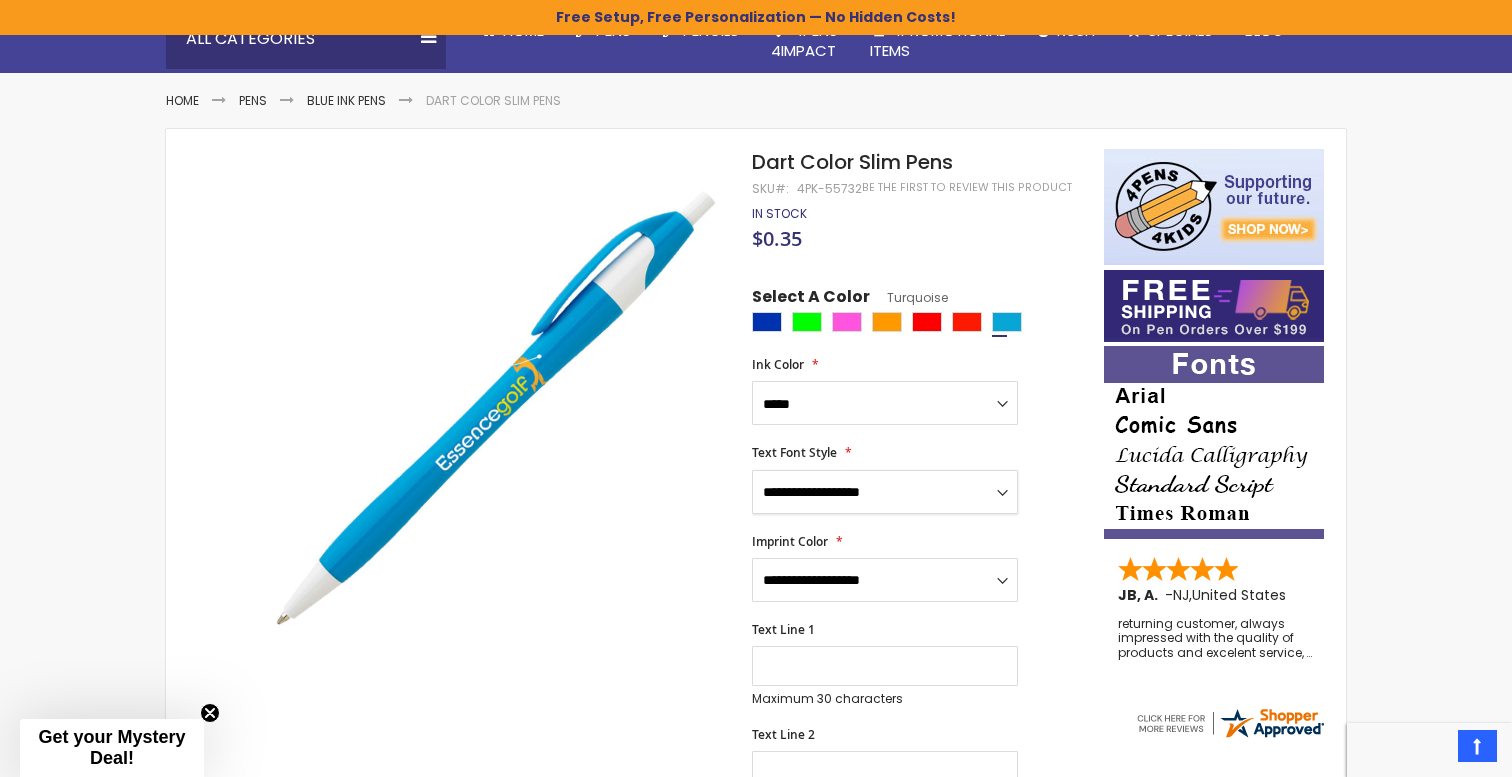 select on "****" 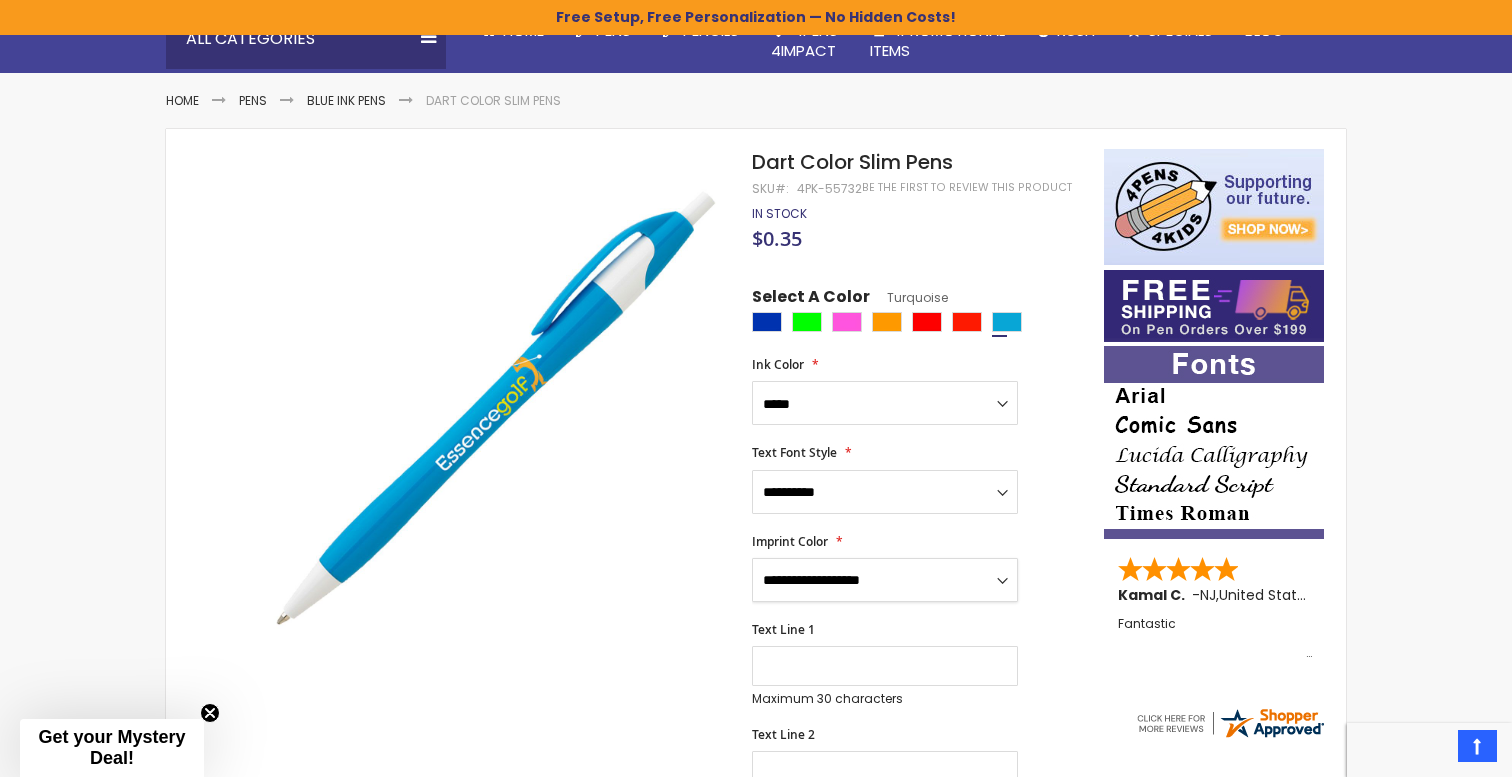 select on "****" 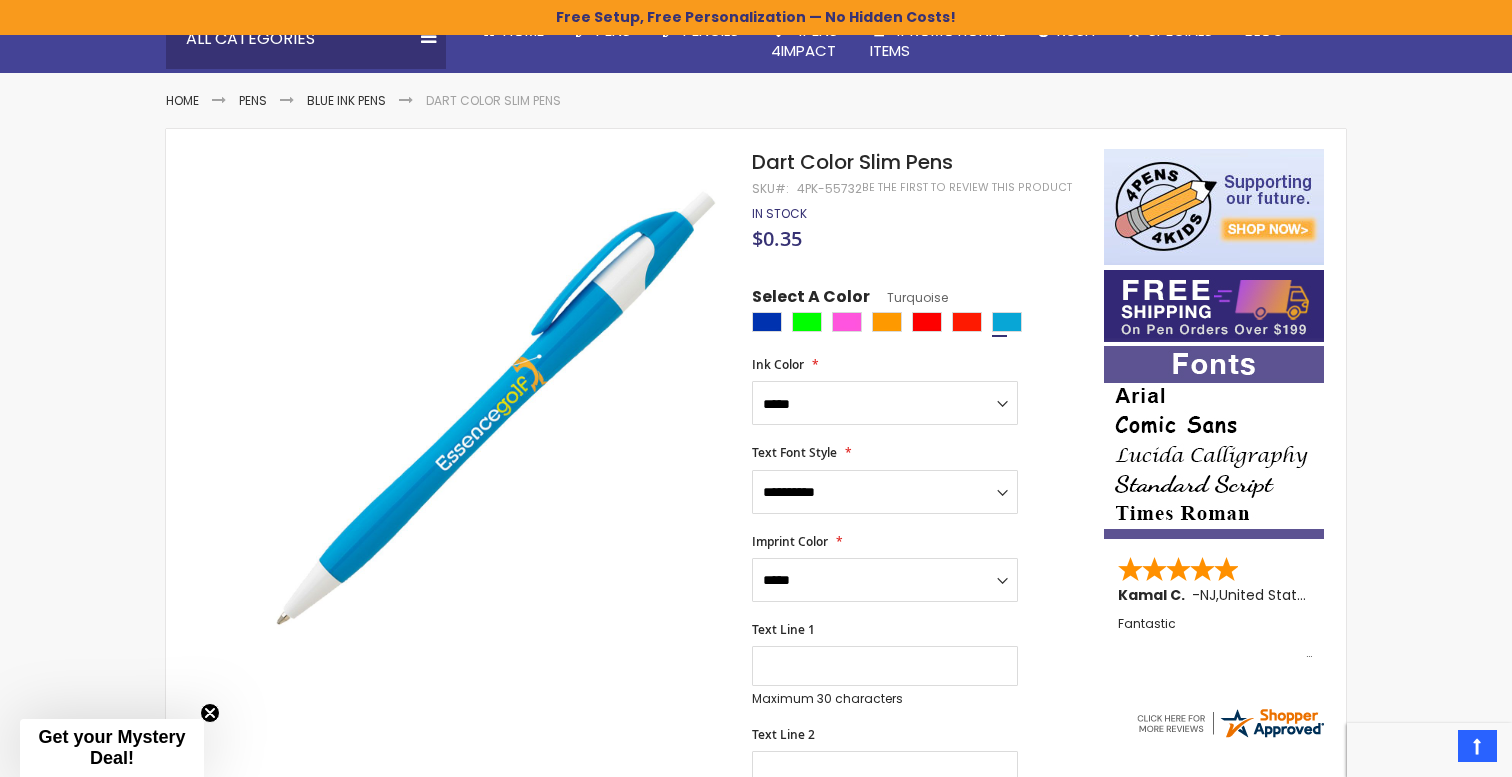 click on "**********" at bounding box center (918, 826) 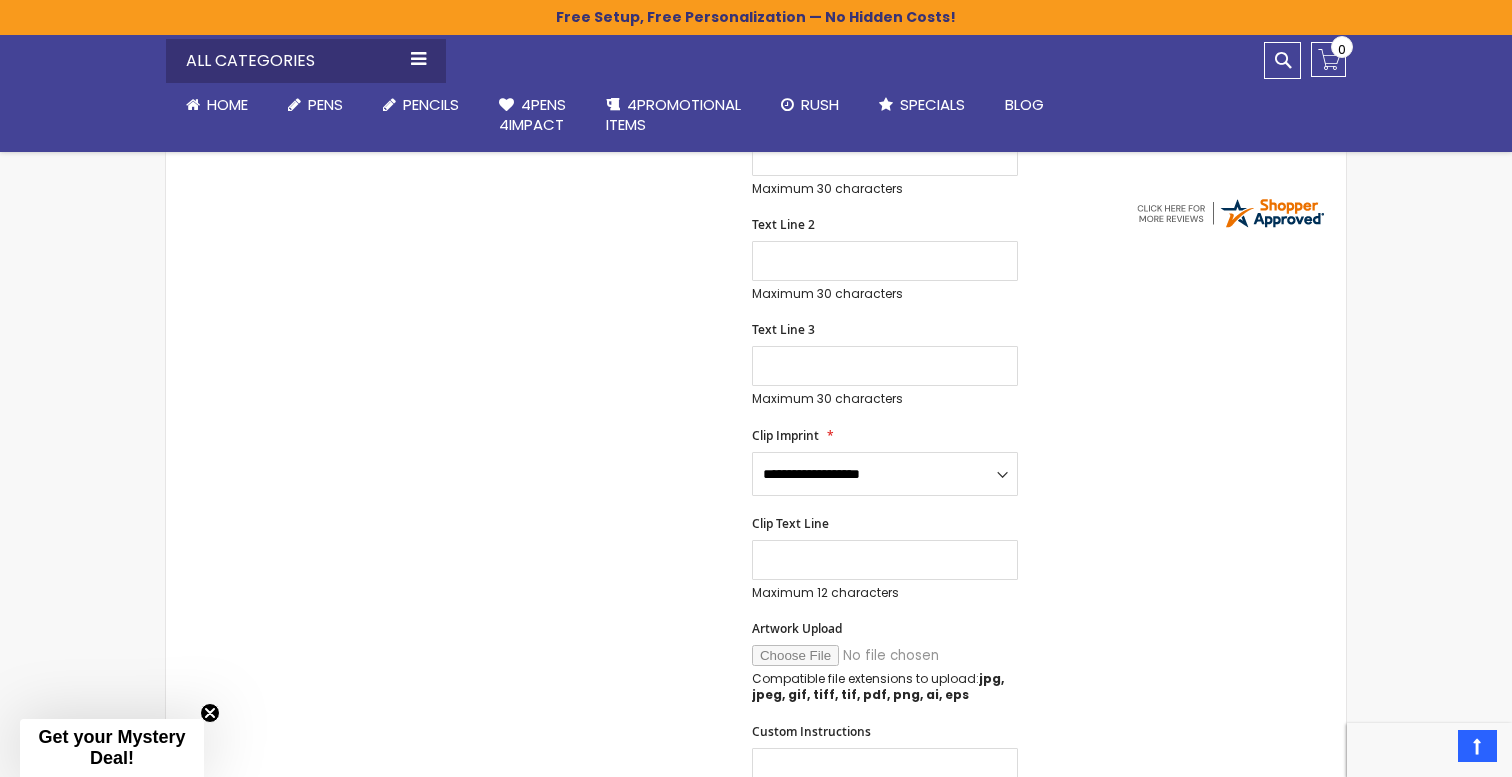 scroll, scrollTop: 727, scrollLeft: 0, axis: vertical 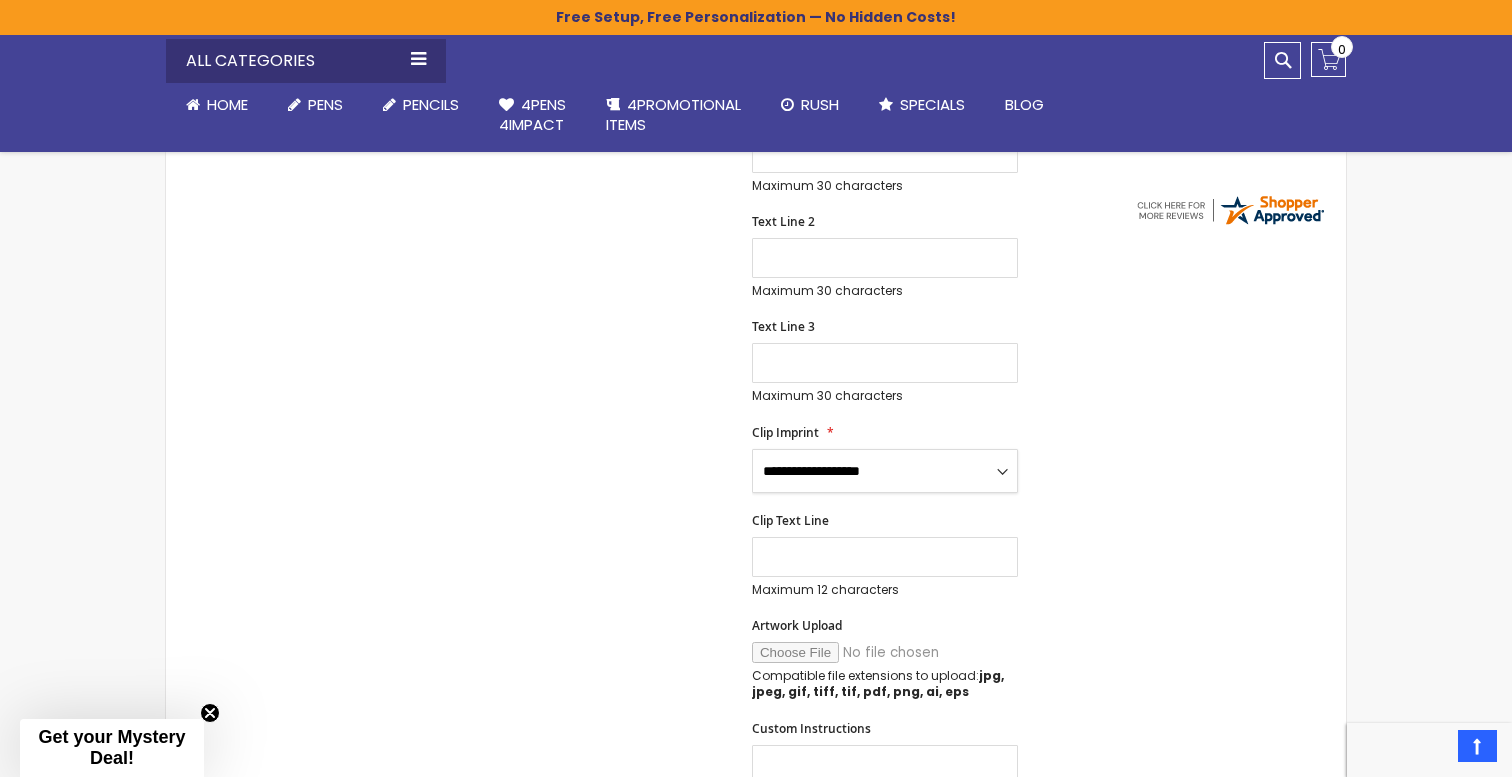 select on "*****" 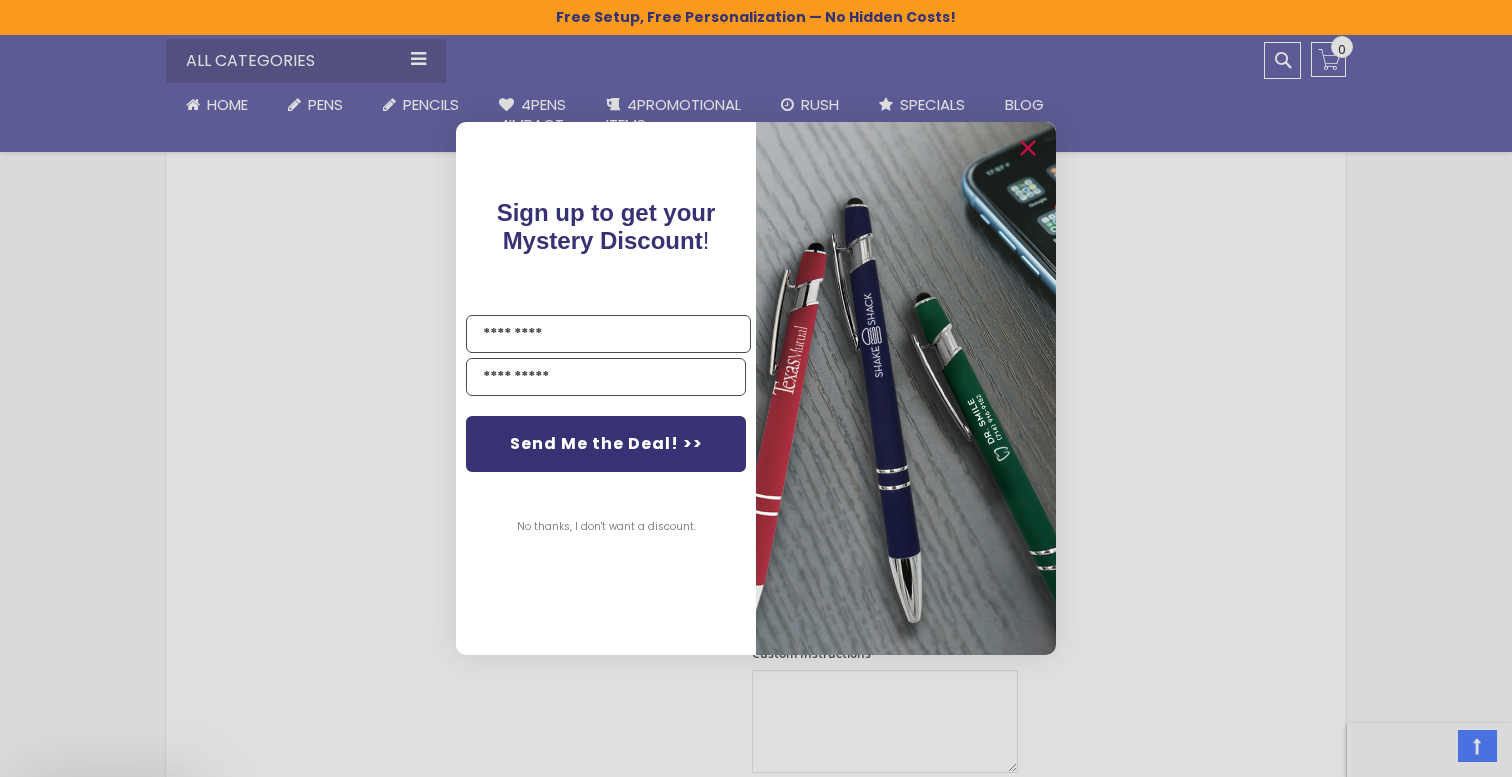 scroll, scrollTop: 823, scrollLeft: 0, axis: vertical 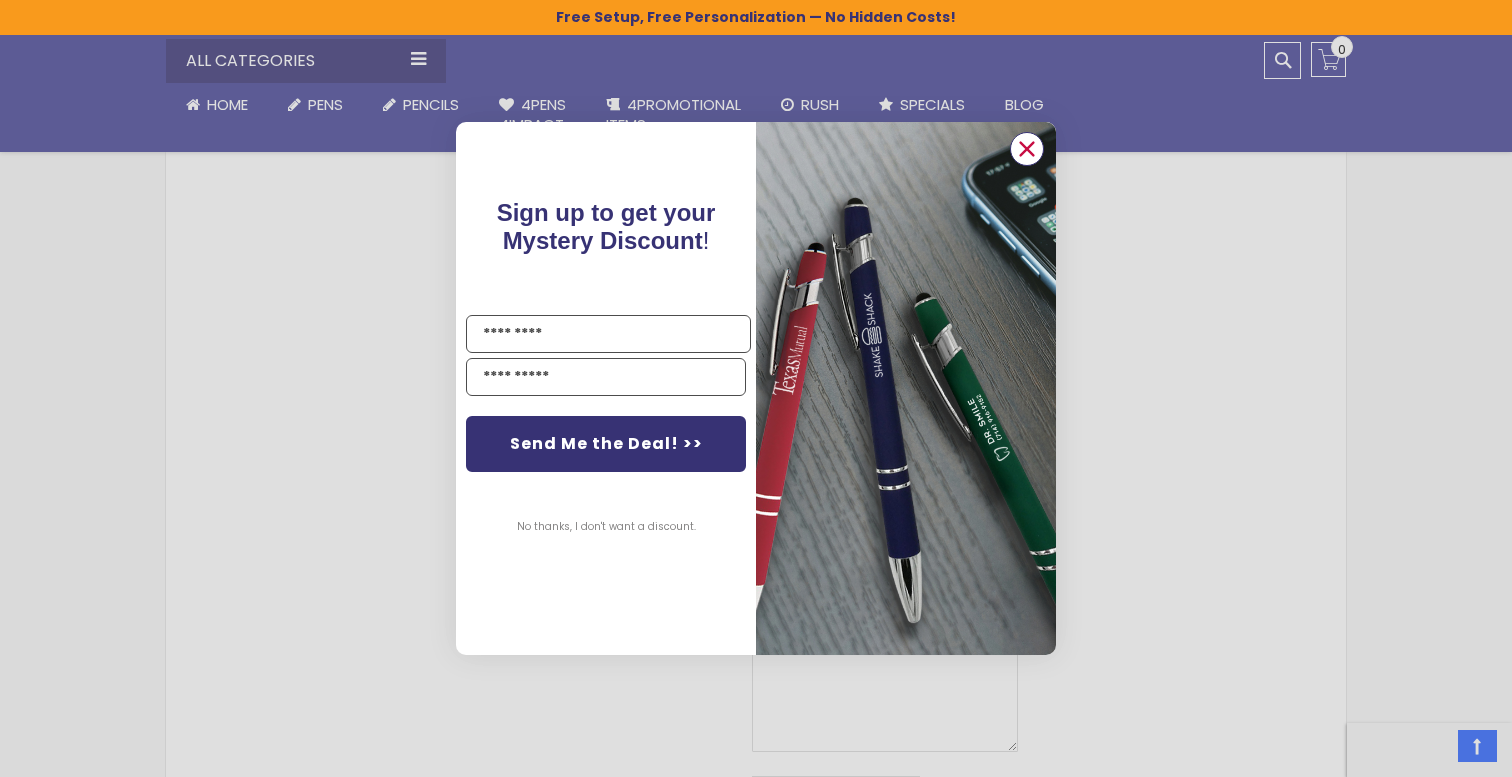 click 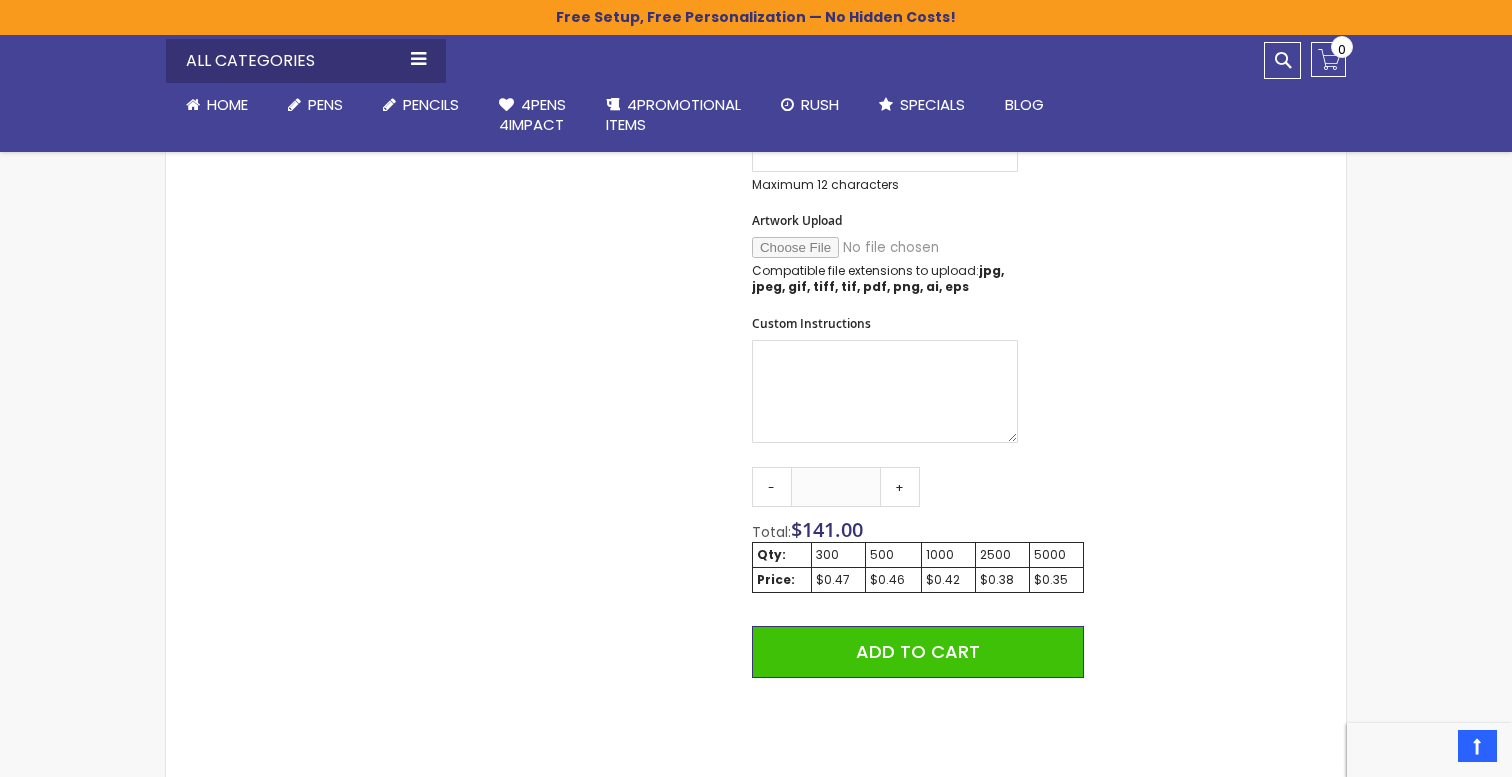 scroll, scrollTop: 1135, scrollLeft: 0, axis: vertical 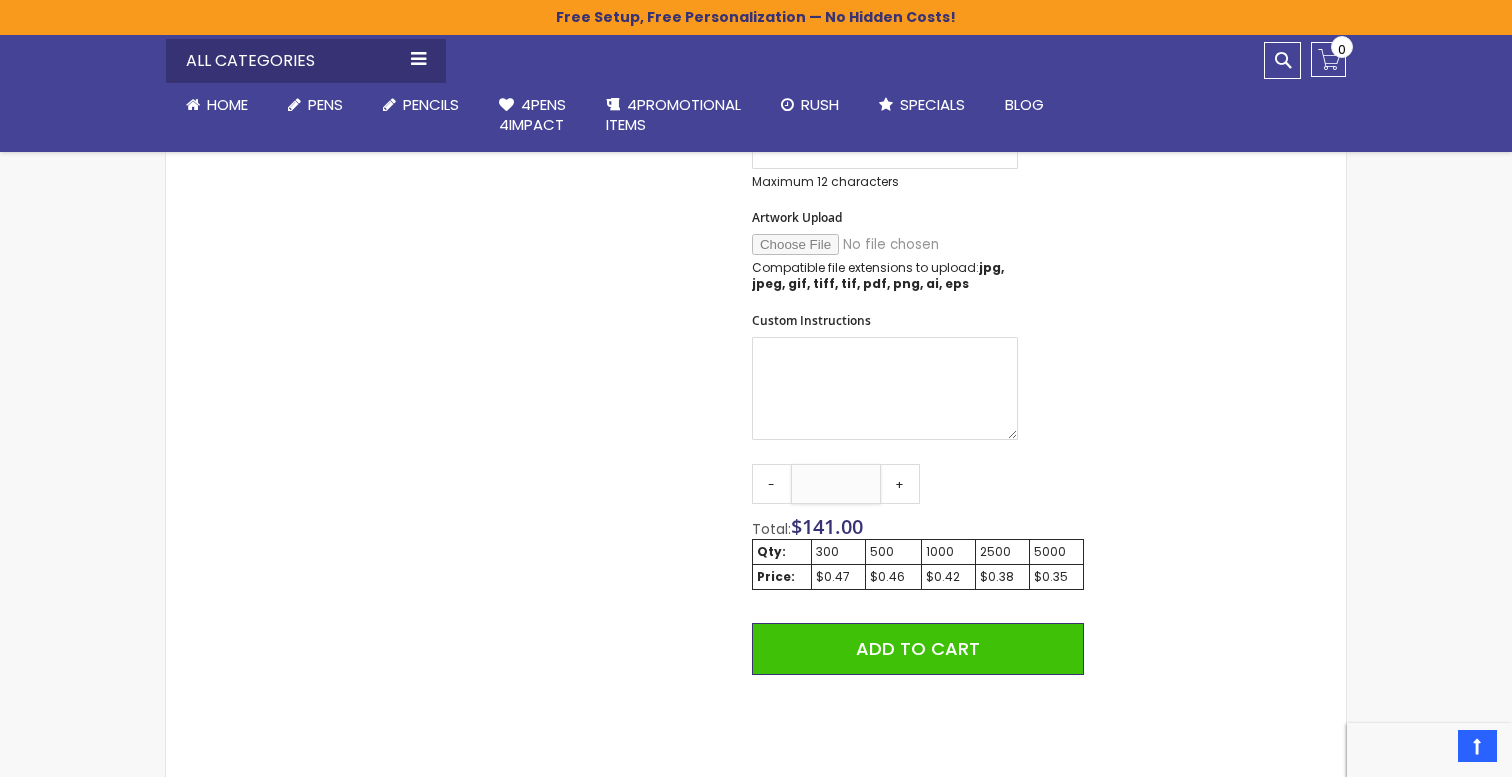 drag, startPoint x: 836, startPoint y: 475, endPoint x: 814, endPoint y: 474, distance: 22.022715 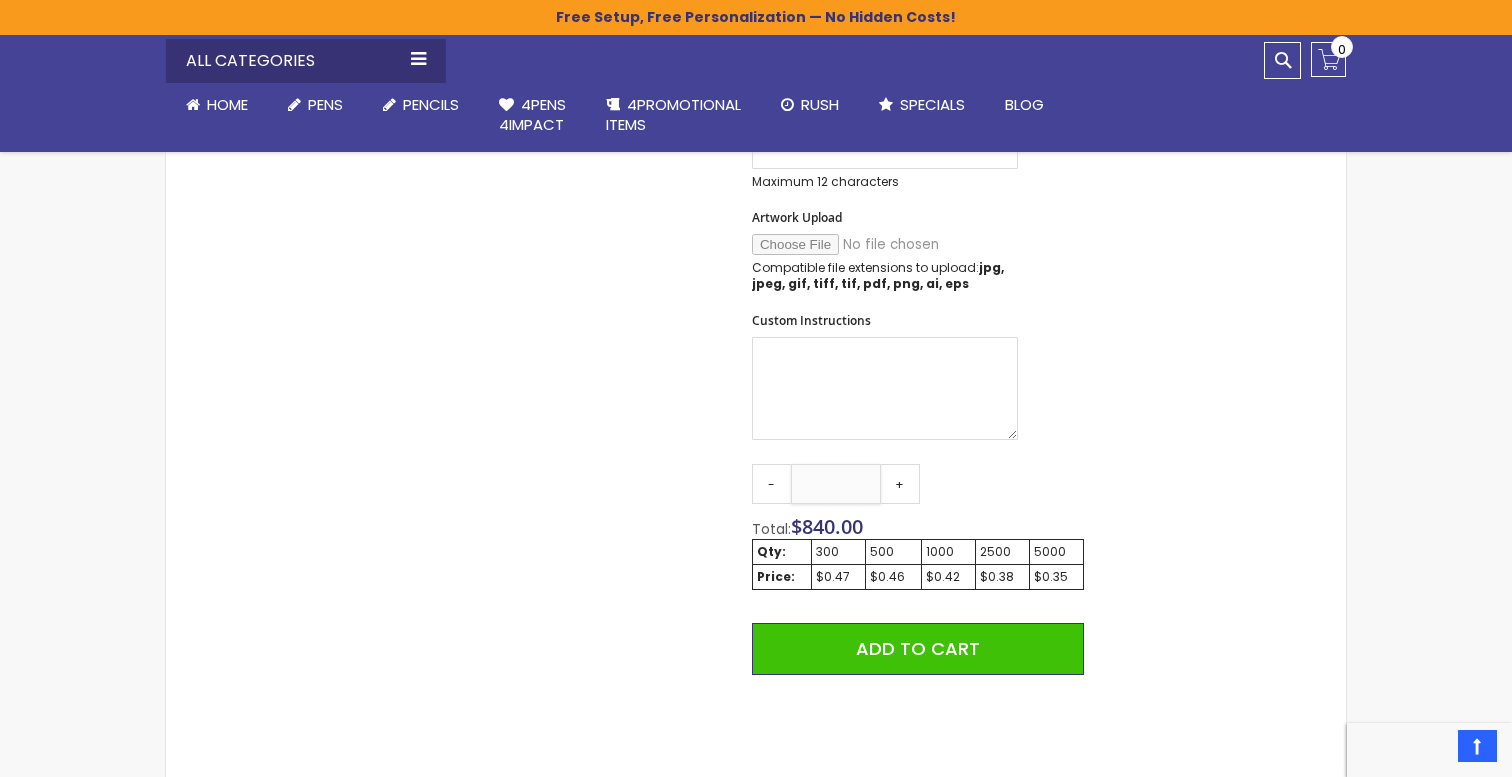 type on "****" 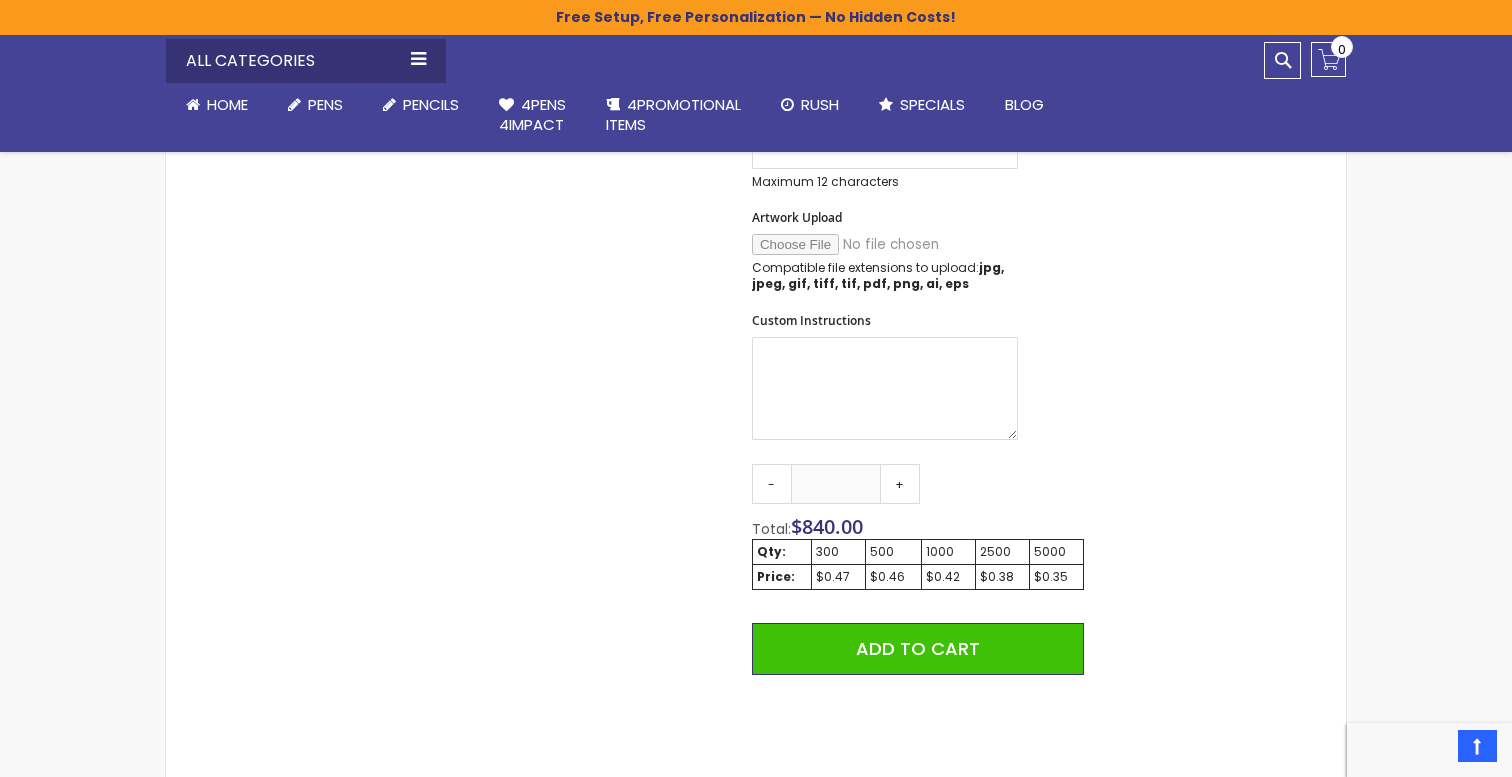 click on "Qty
-
****
+
Total:  $ 840.00
Qty:
300
500
1000
2500
5000
Price:
$0.47
$0.46
$0.42
$0.38
$0.35
Add to Cart
@import url(//fonts.googleapis.com/css?family=Google+Sans_old:500) ••••••" at bounding box center (918, 658) 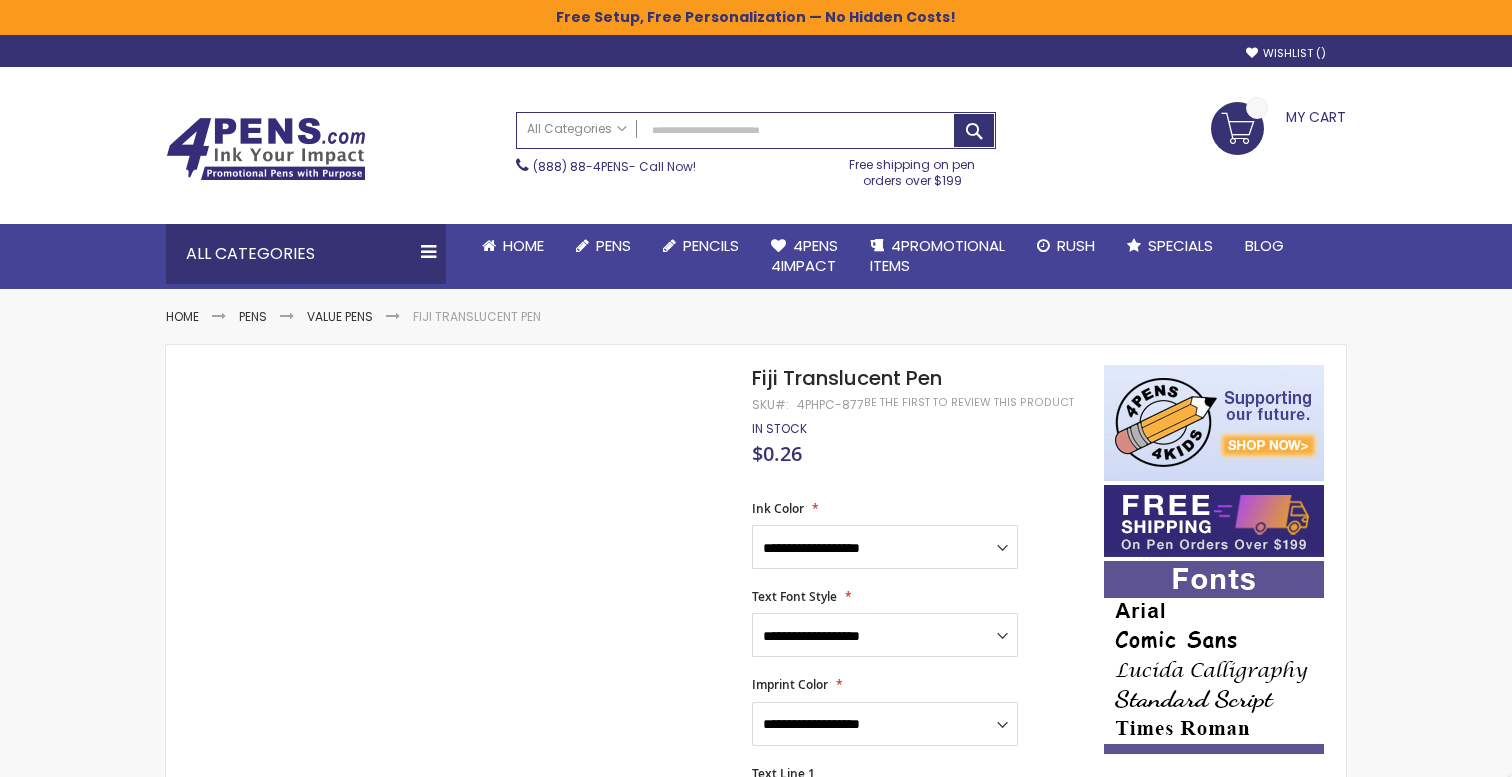 scroll, scrollTop: 0, scrollLeft: 0, axis: both 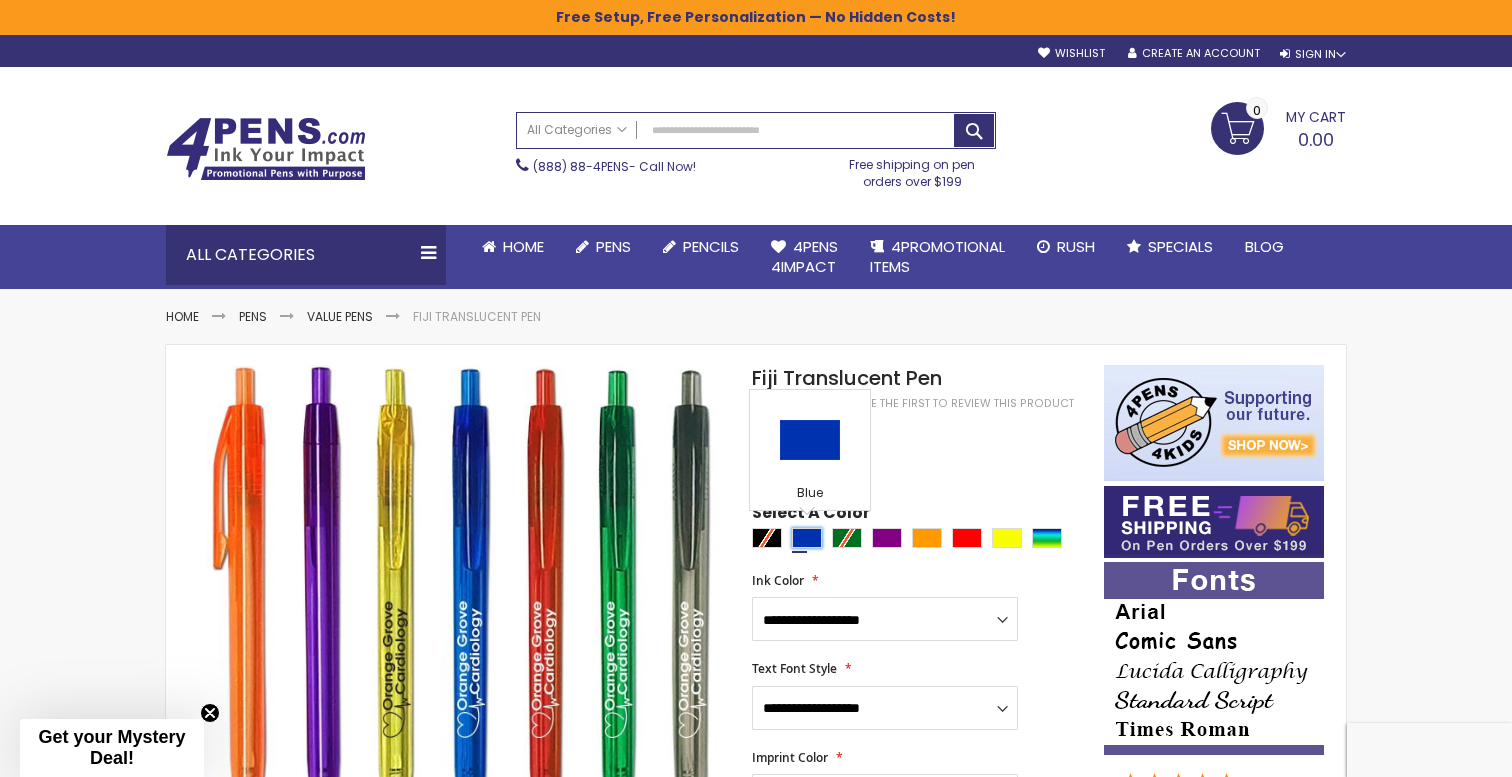click at bounding box center [807, 538] 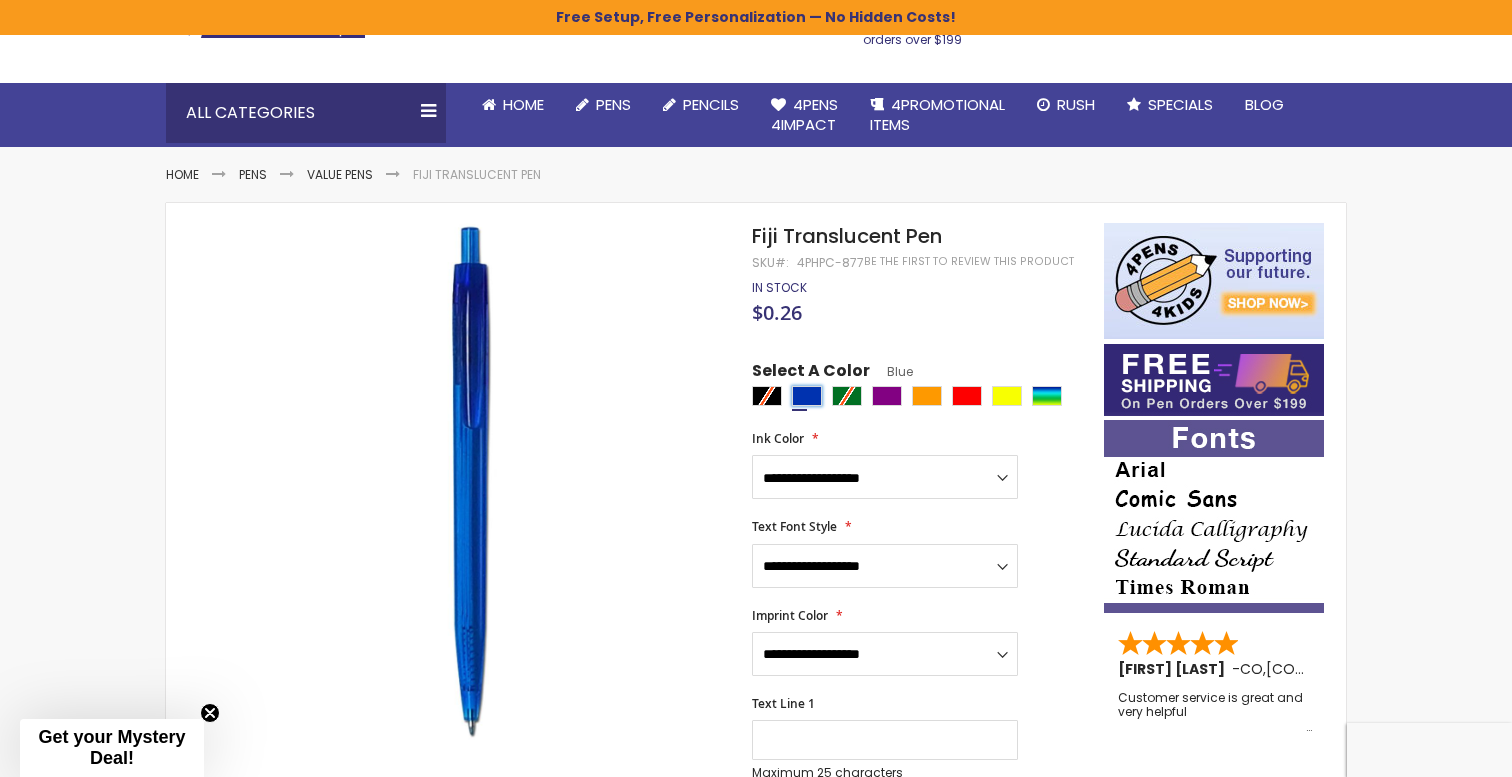 scroll, scrollTop: 264, scrollLeft: 0, axis: vertical 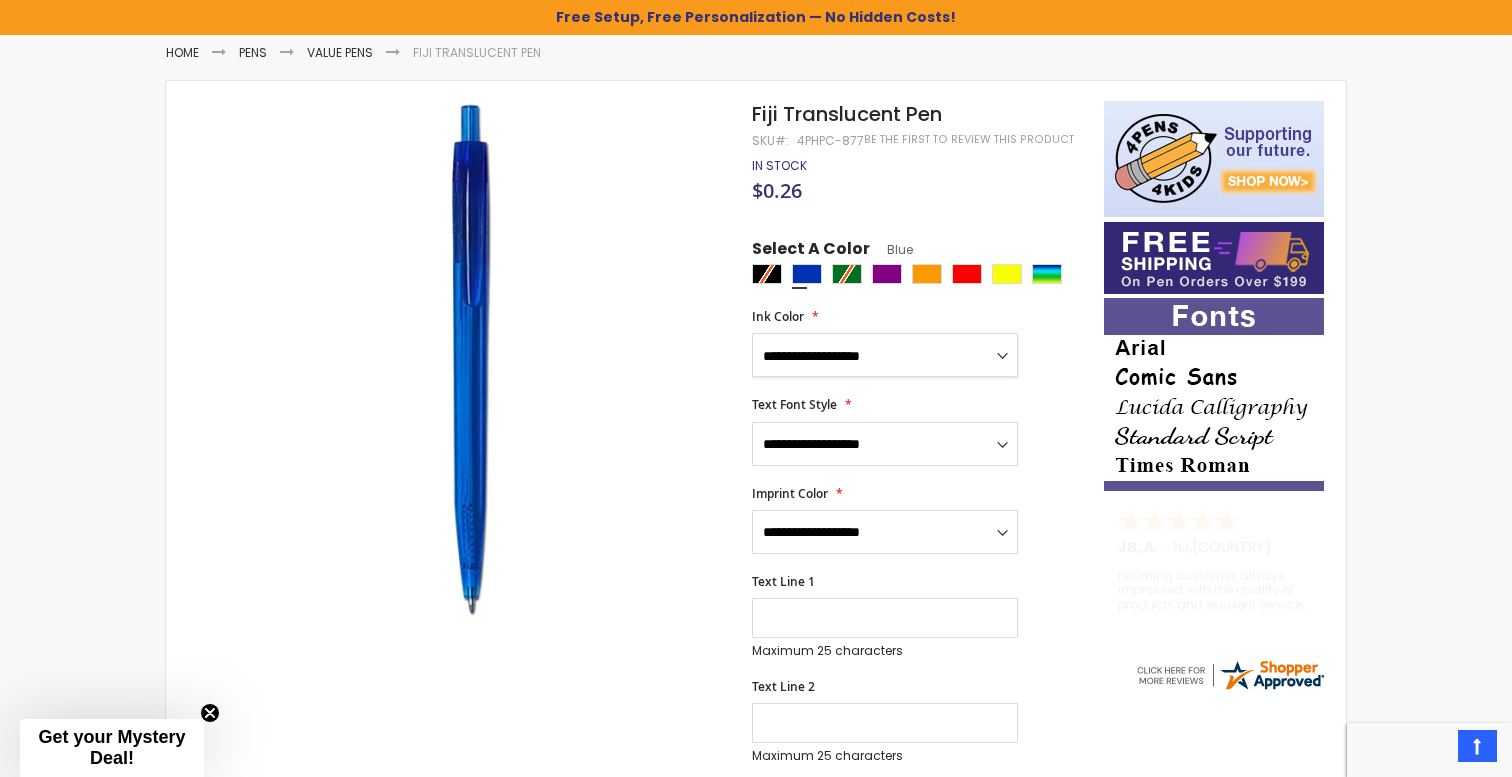 select on "*****" 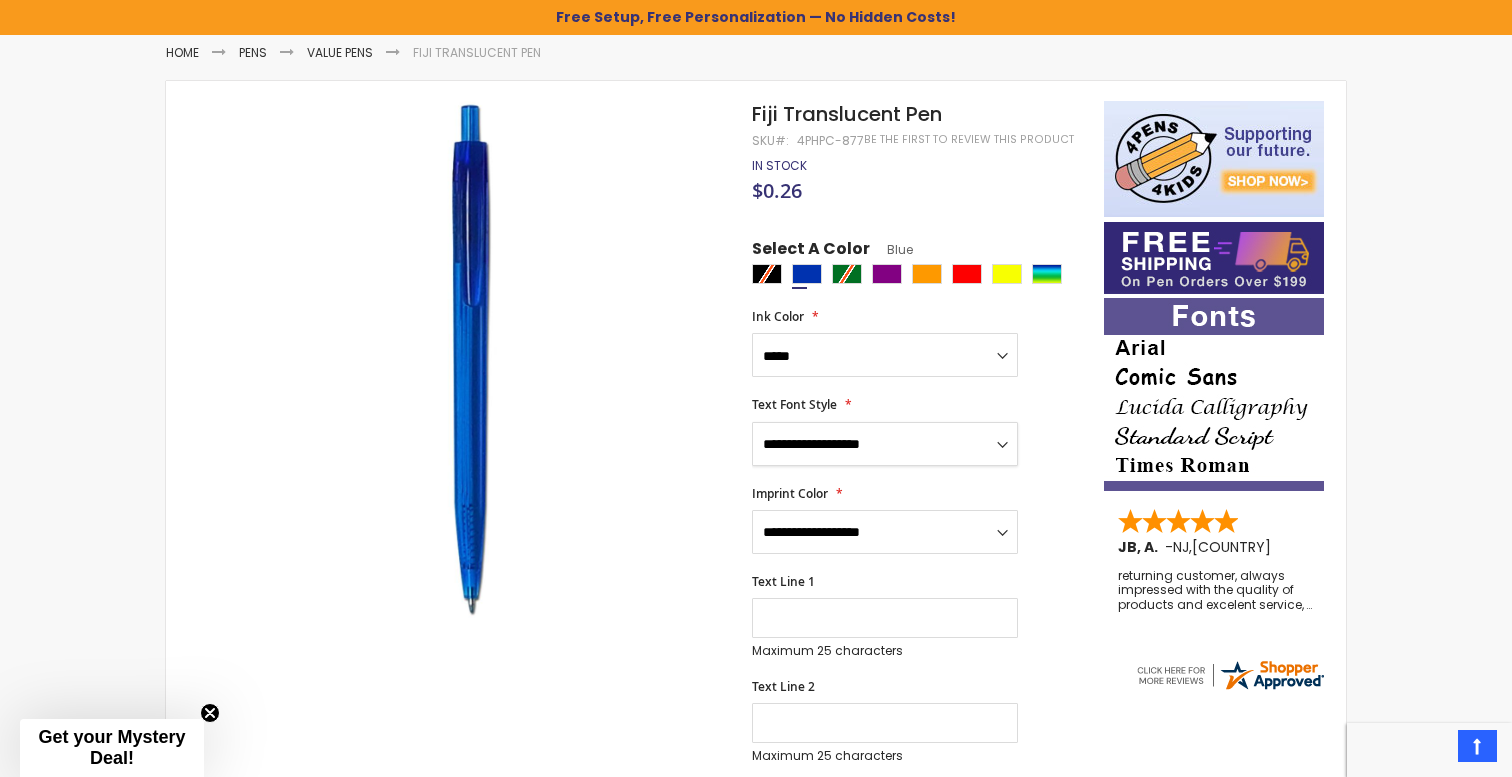 select on "*****" 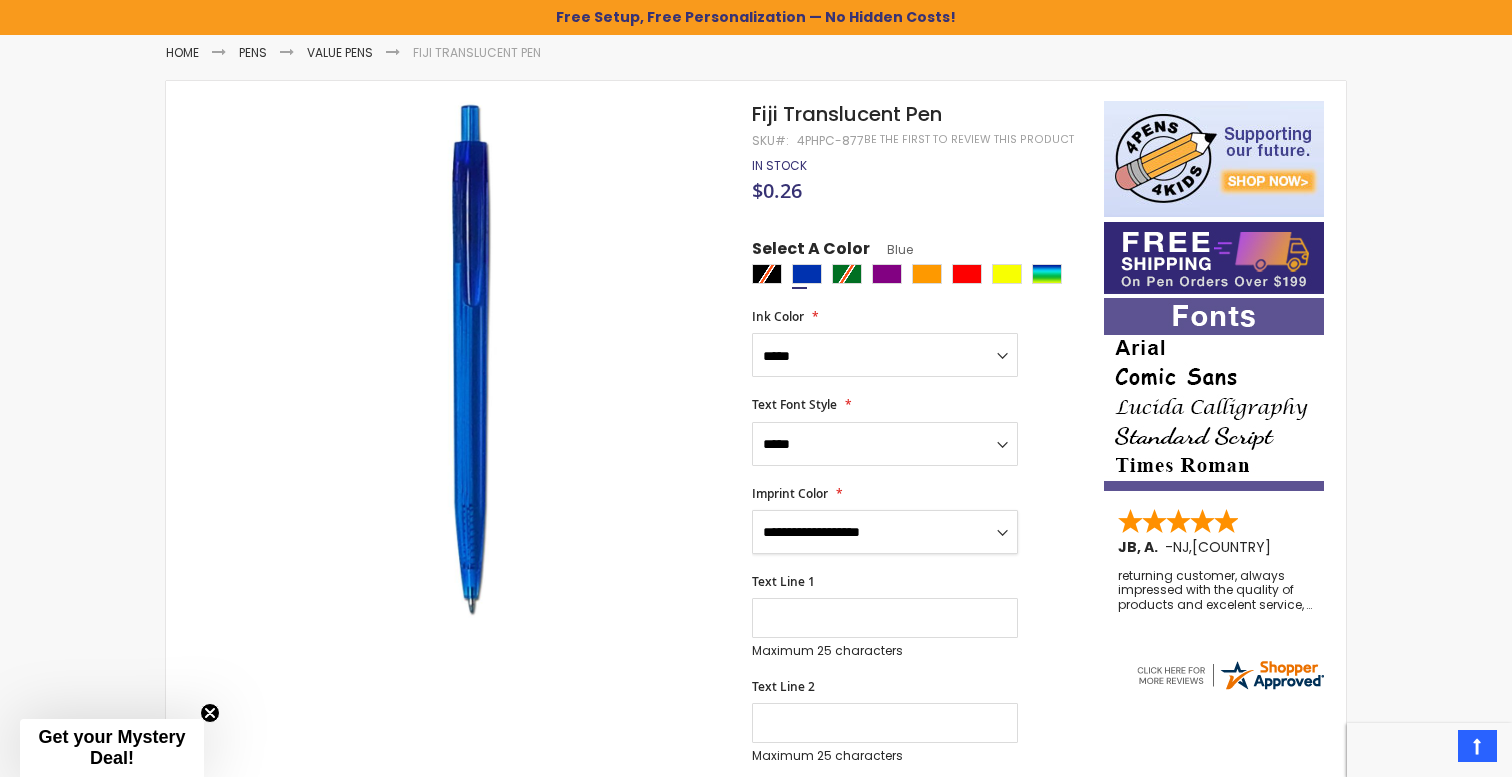 select on "*****" 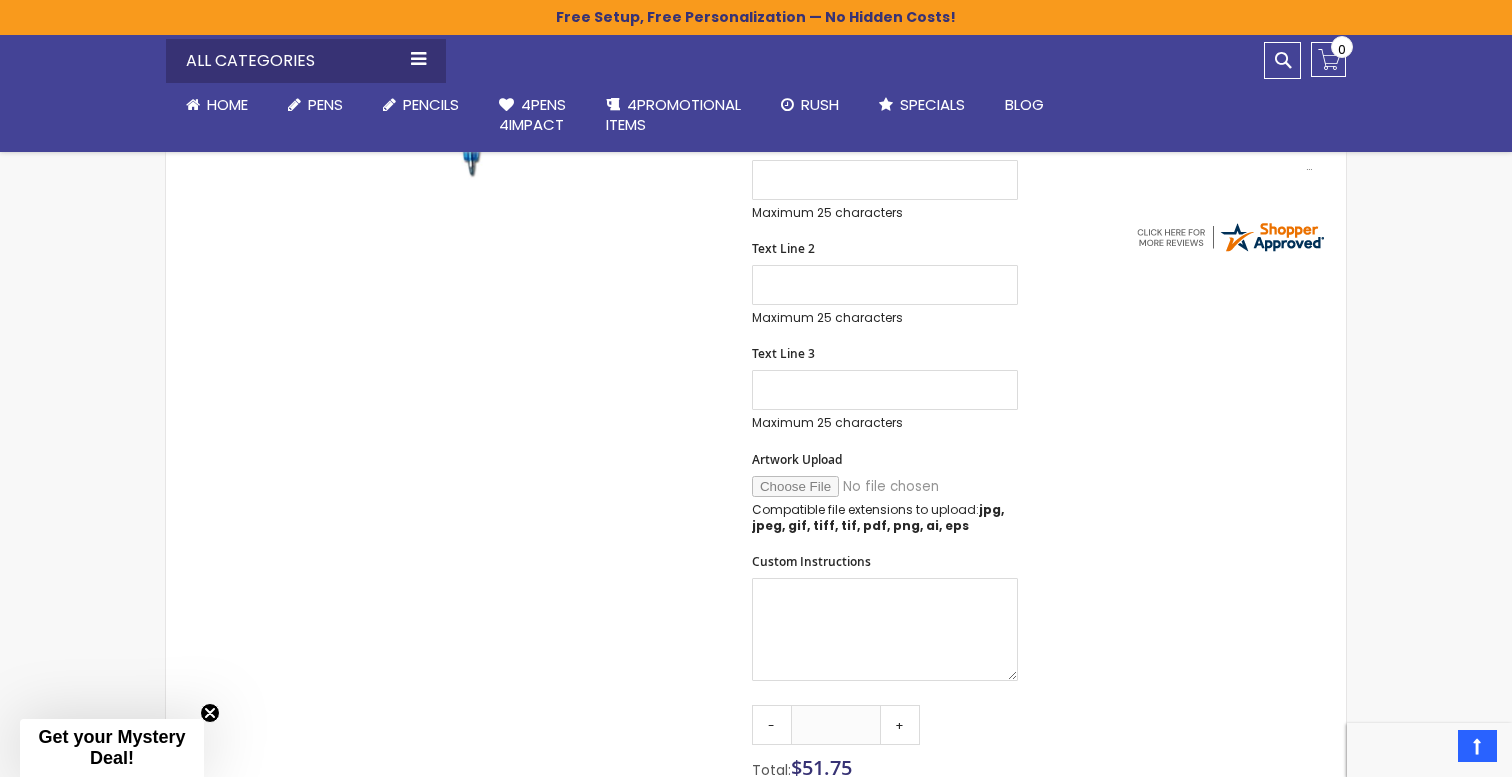 scroll, scrollTop: 706, scrollLeft: 0, axis: vertical 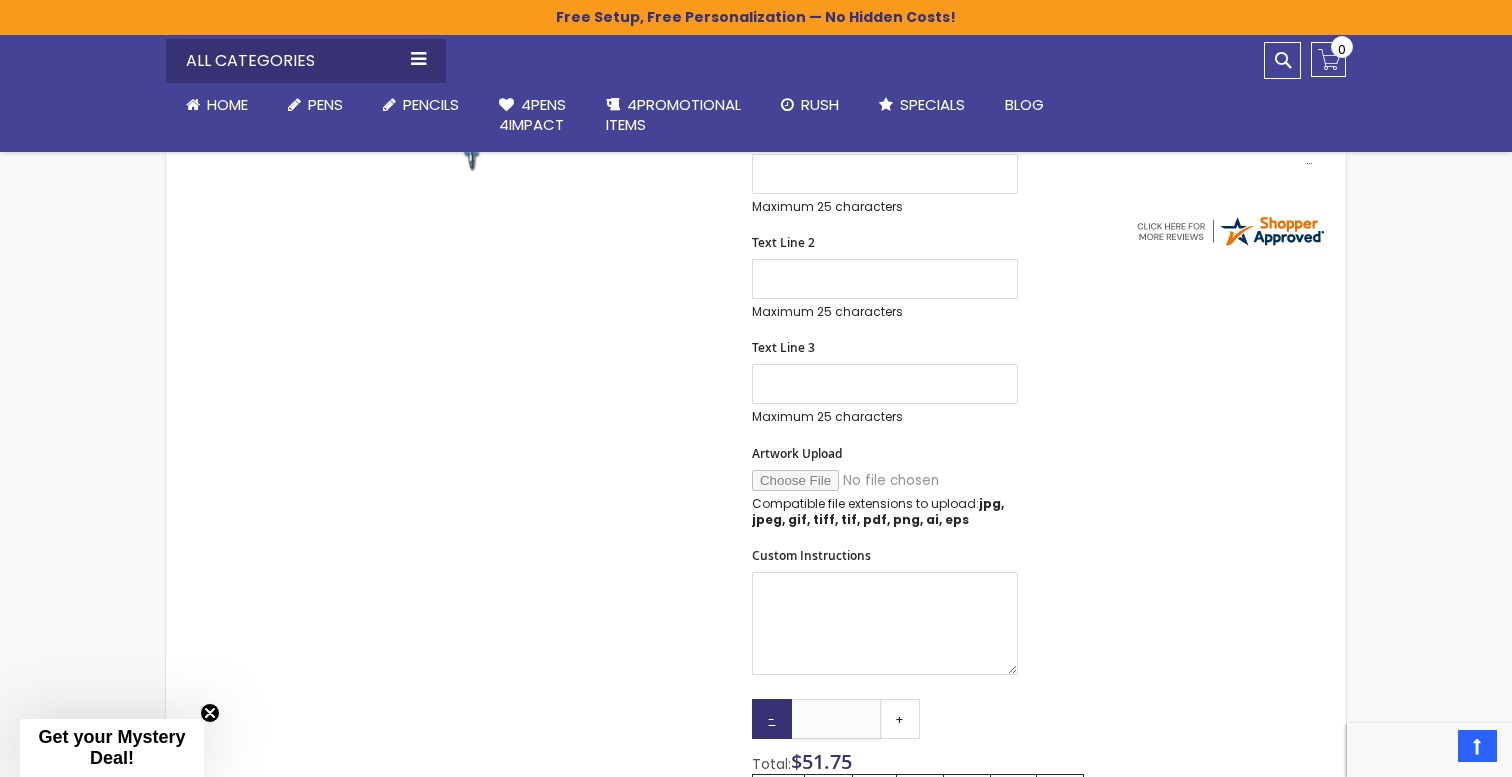 drag, startPoint x: 845, startPoint y: 716, endPoint x: 788, endPoint y: 716, distance: 57 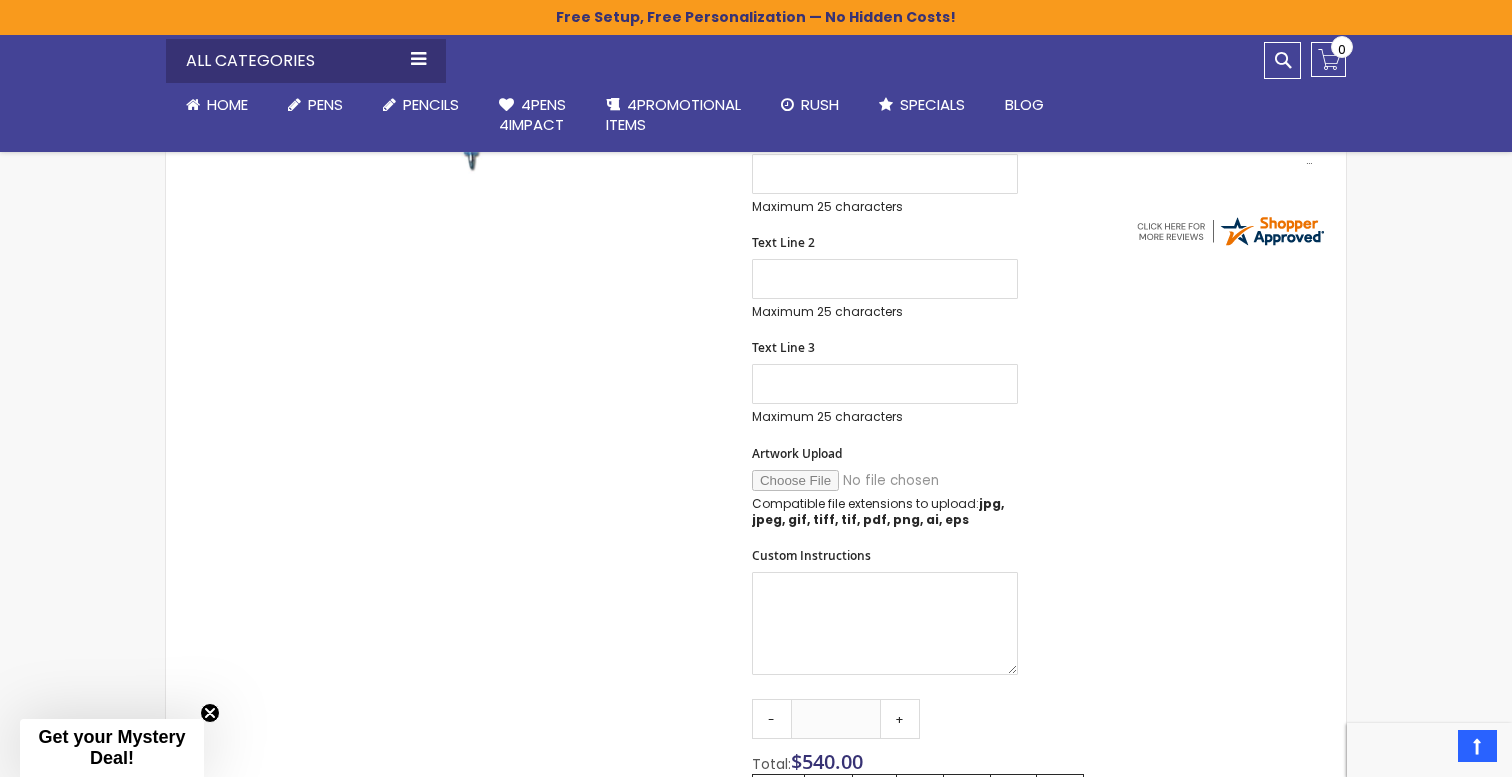 click on "Custom Instructions" at bounding box center (918, 613) 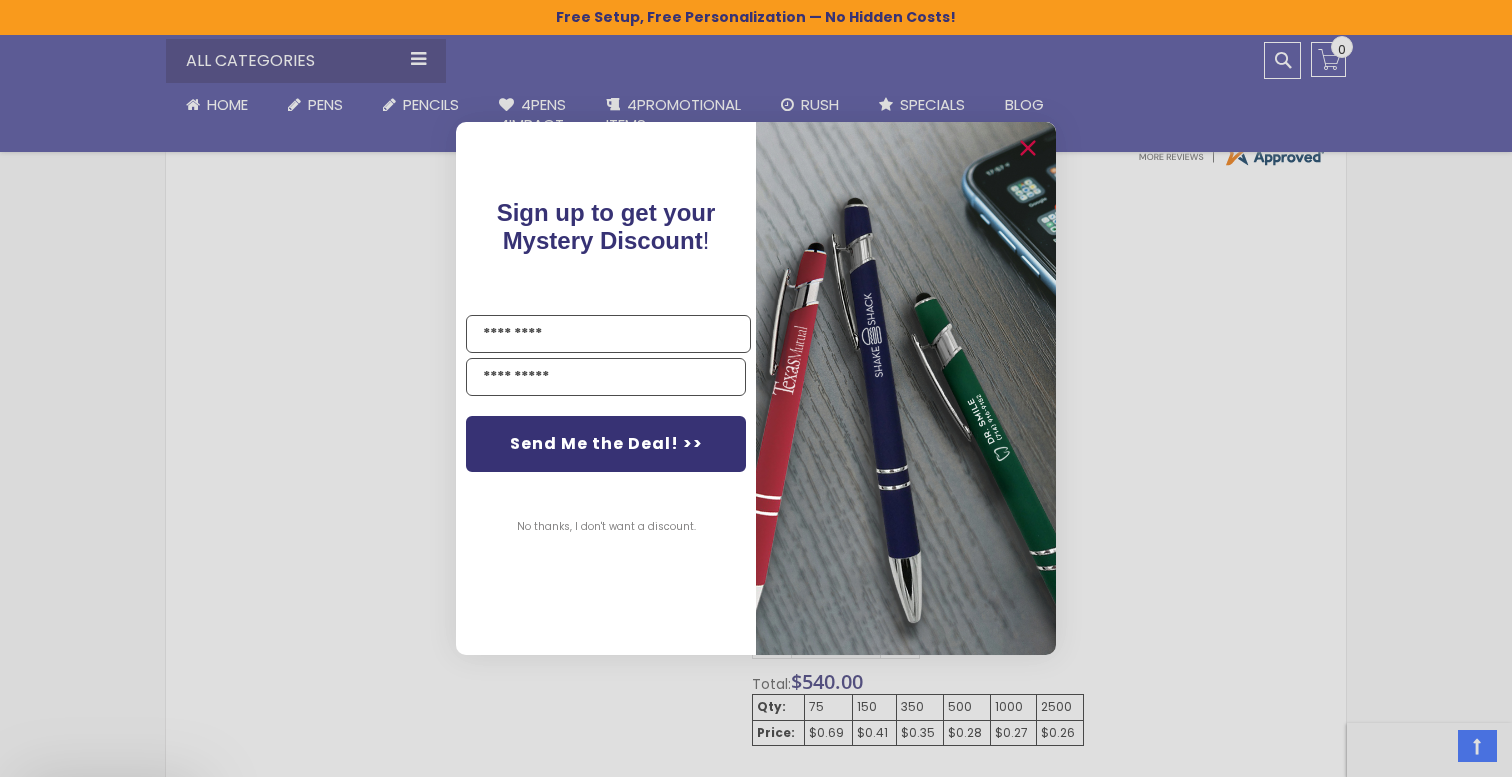 scroll, scrollTop: 789, scrollLeft: 0, axis: vertical 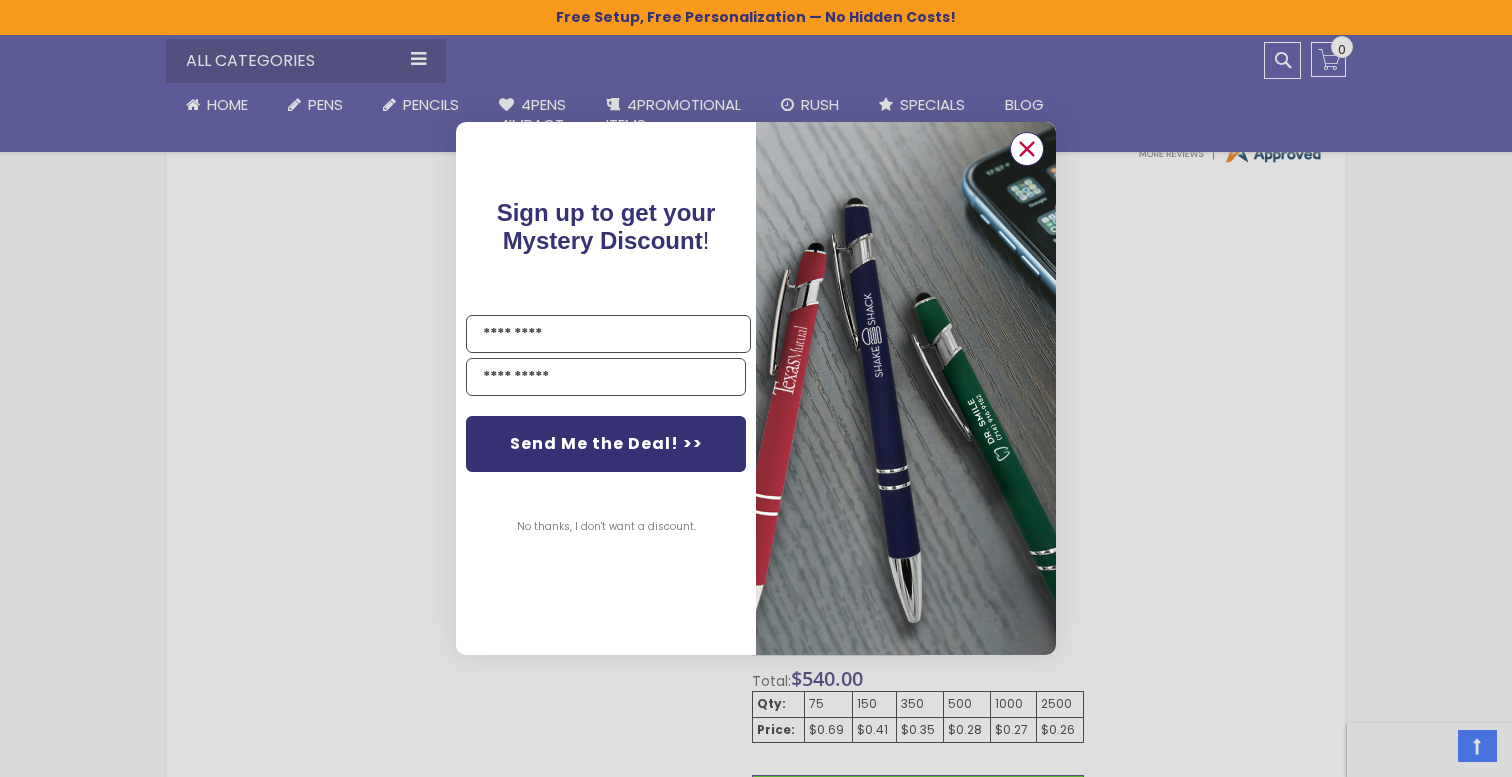 click 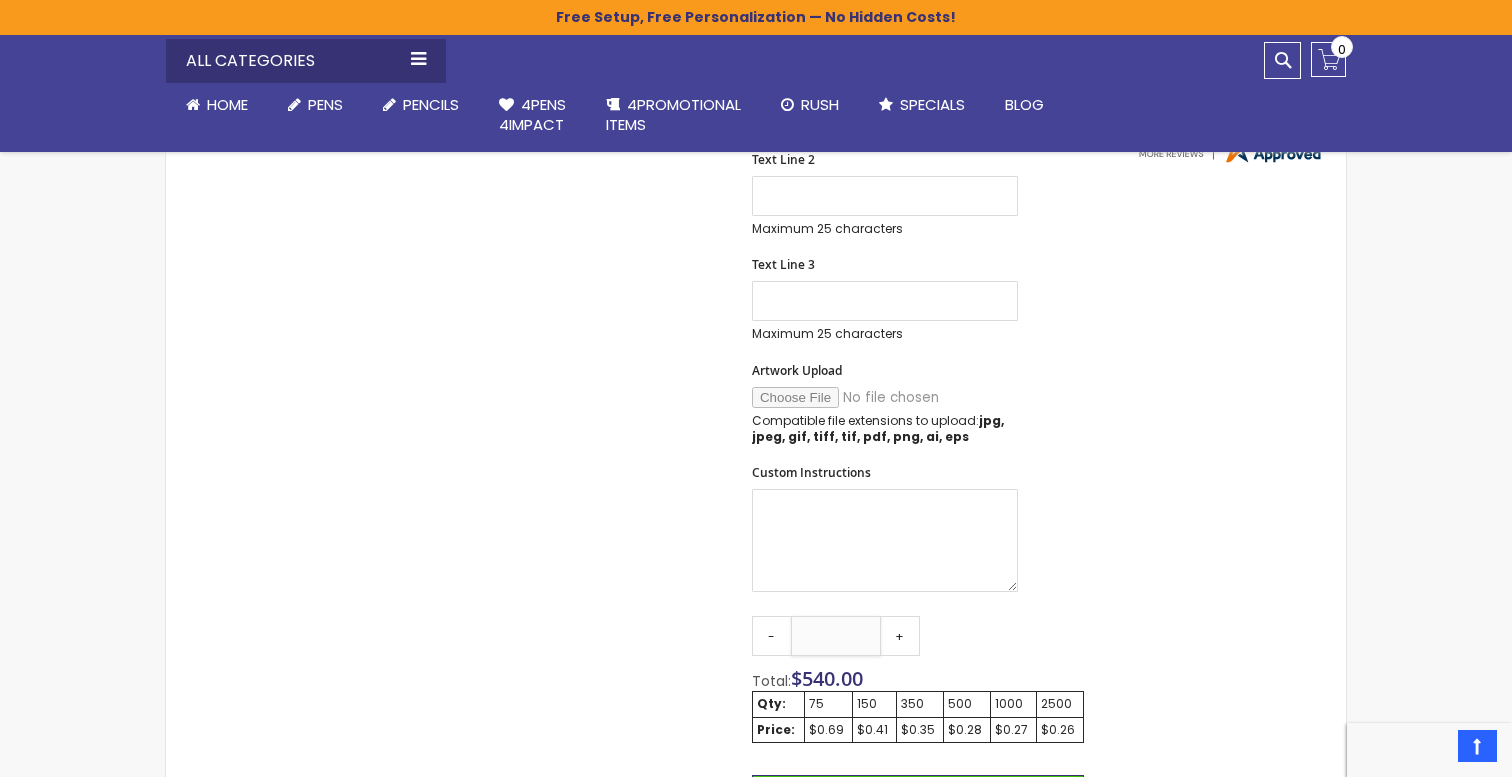drag, startPoint x: 837, startPoint y: 629, endPoint x: 824, endPoint y: 629, distance: 13 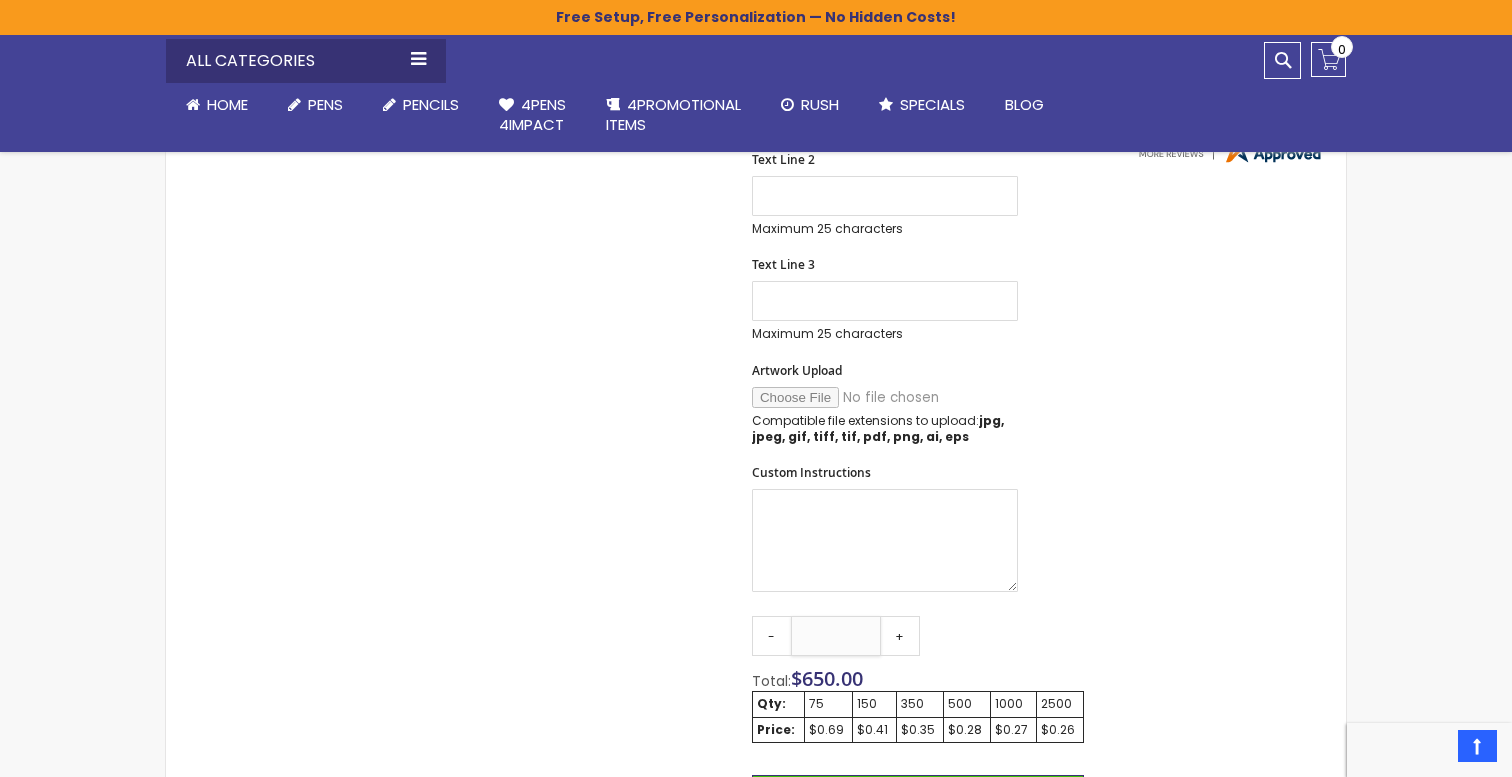 click on "****" at bounding box center (836, 636) 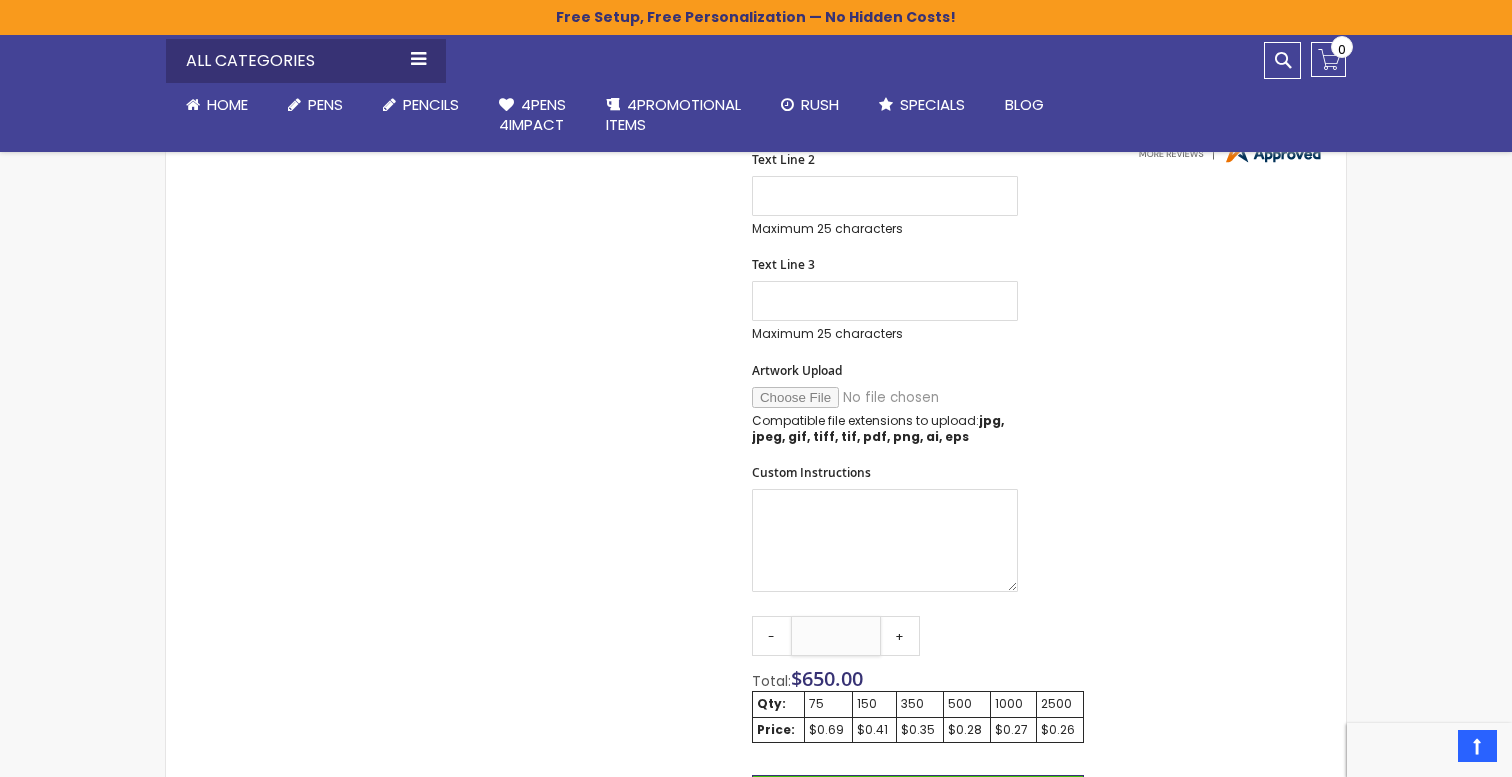 click on "****" at bounding box center (836, 636) 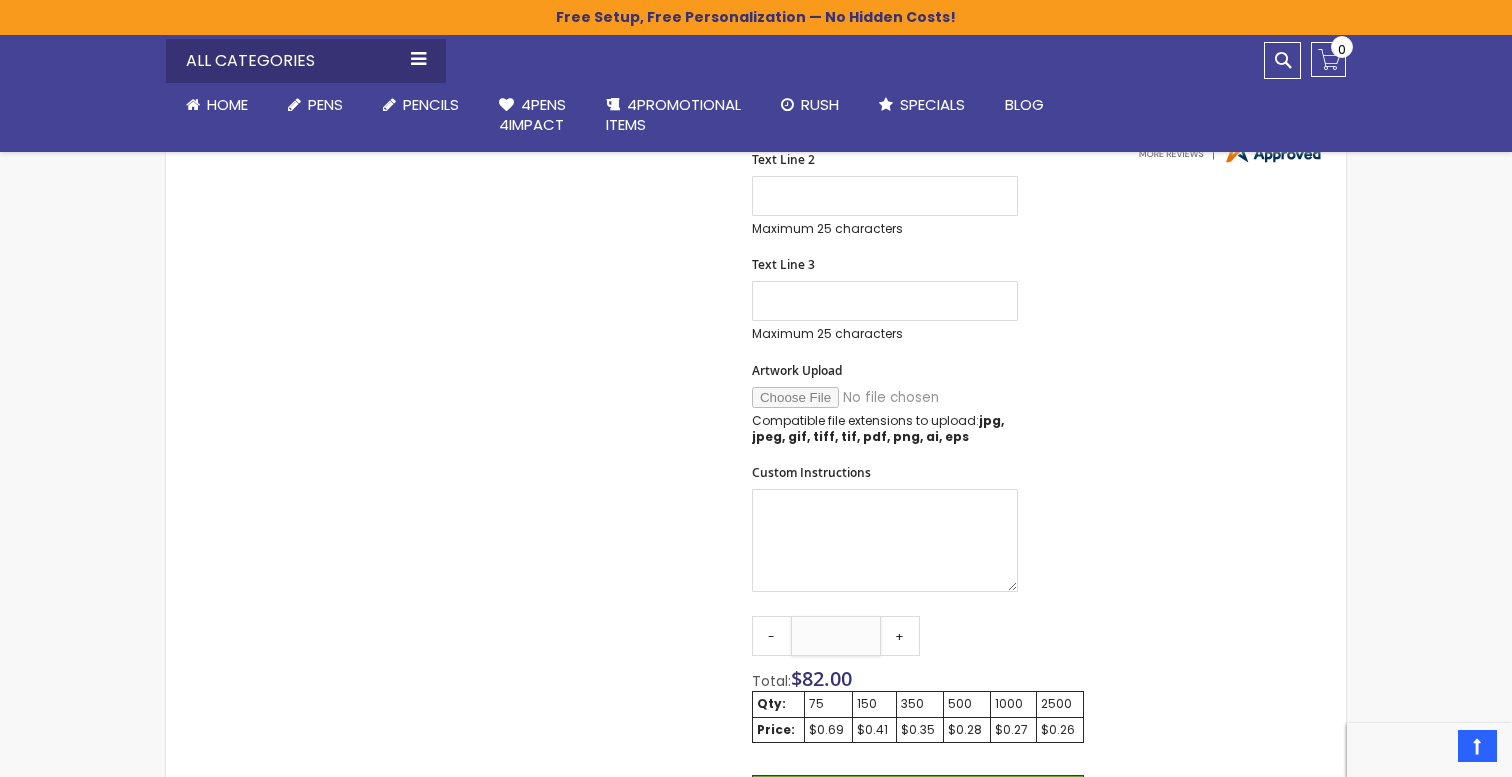 type on "****" 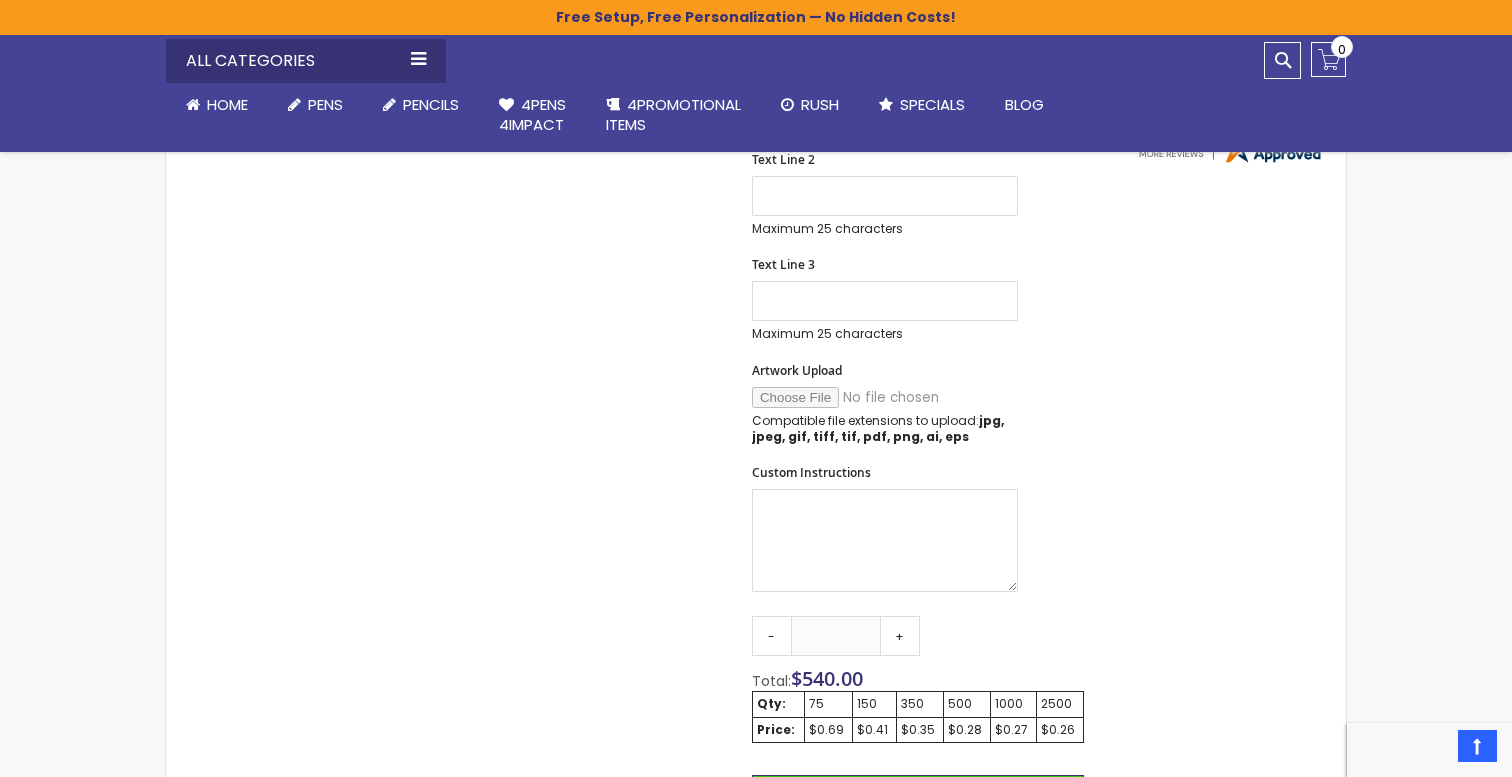 click on "Skip to Content
sample
Wishlist
Sign Out
Sign In
Sign In
Login
Forgot Your Password?
Create an Account
My Account
Toggle Nav
Search
All Categories
Pens" at bounding box center (756, 500) 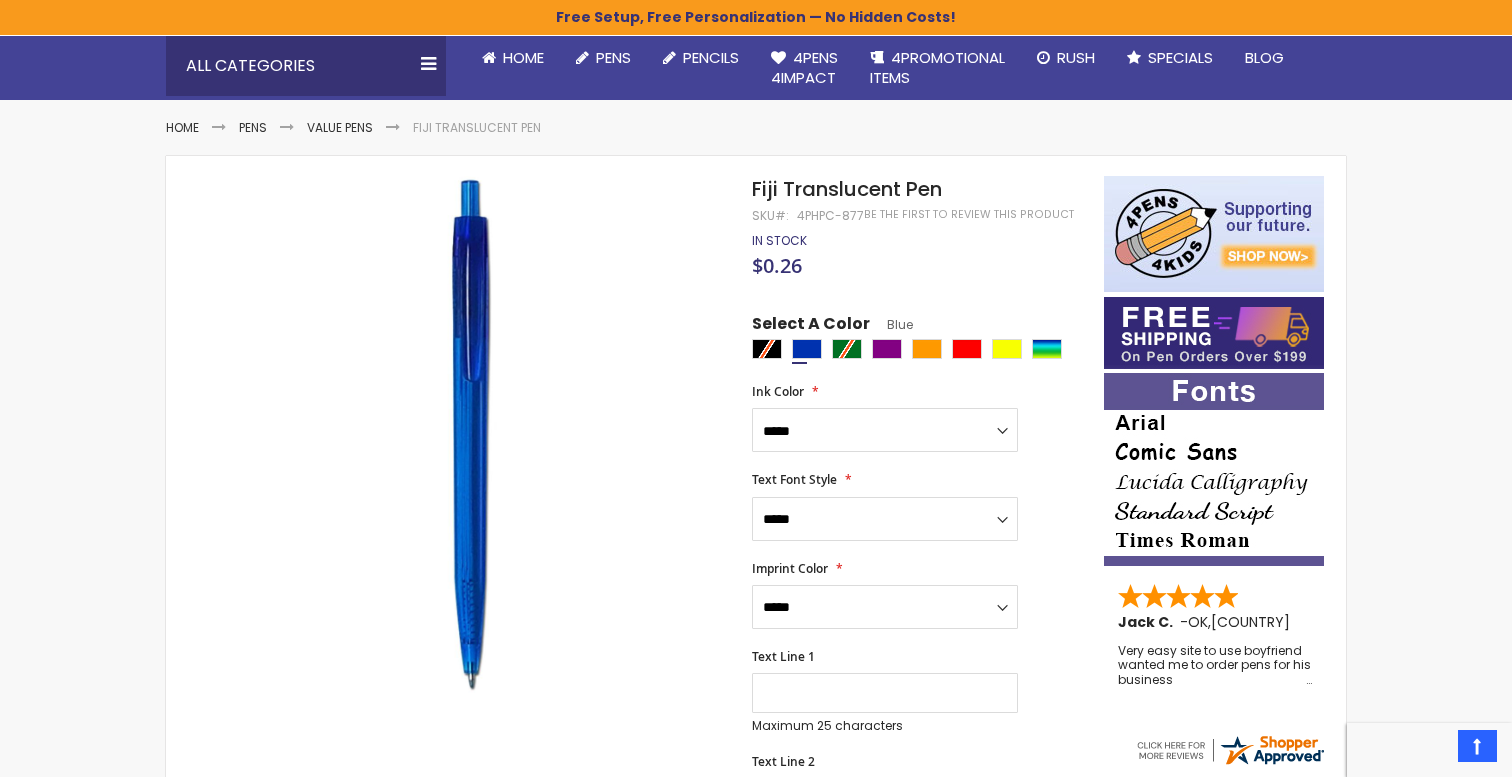 scroll, scrollTop: 195, scrollLeft: 0, axis: vertical 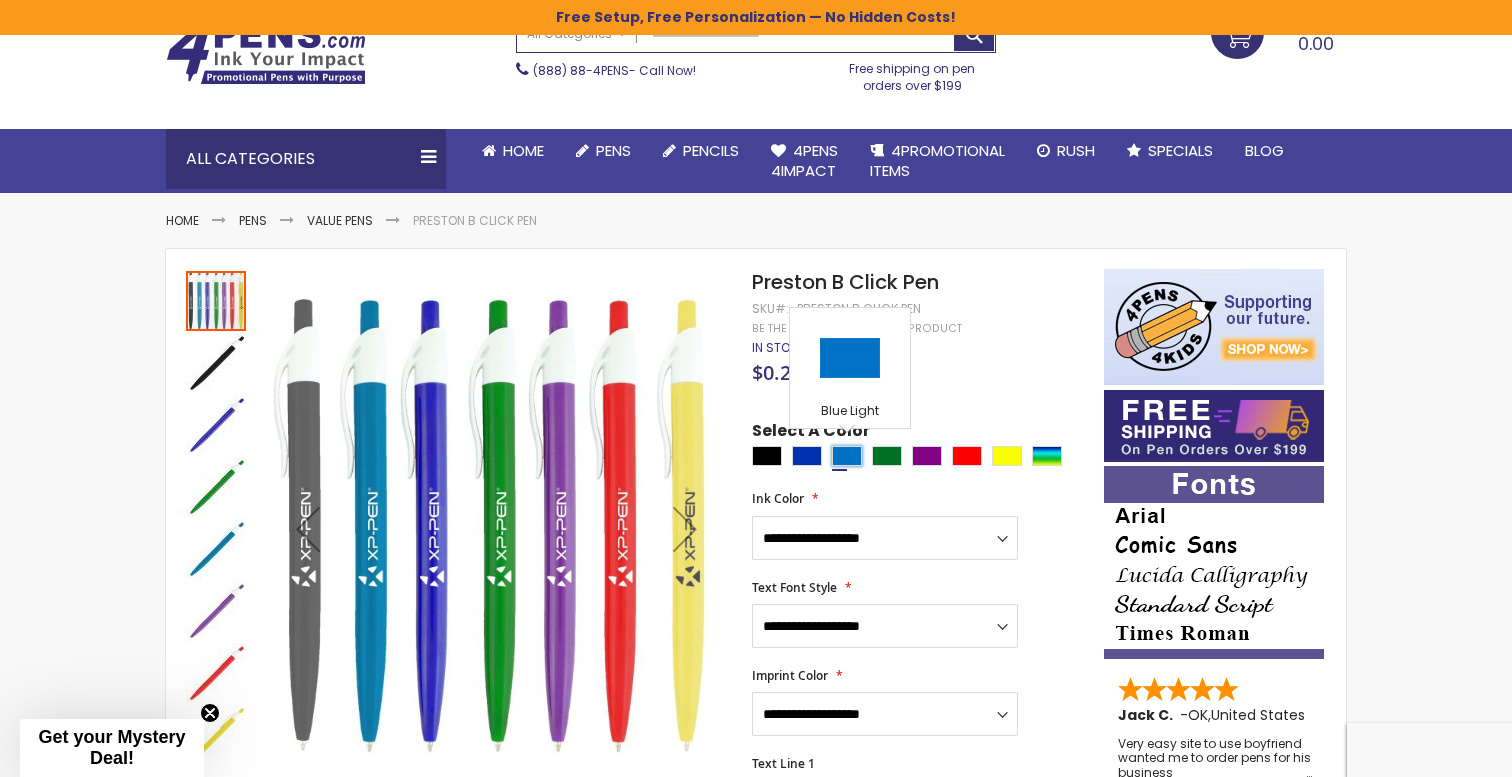 click at bounding box center (847, 456) 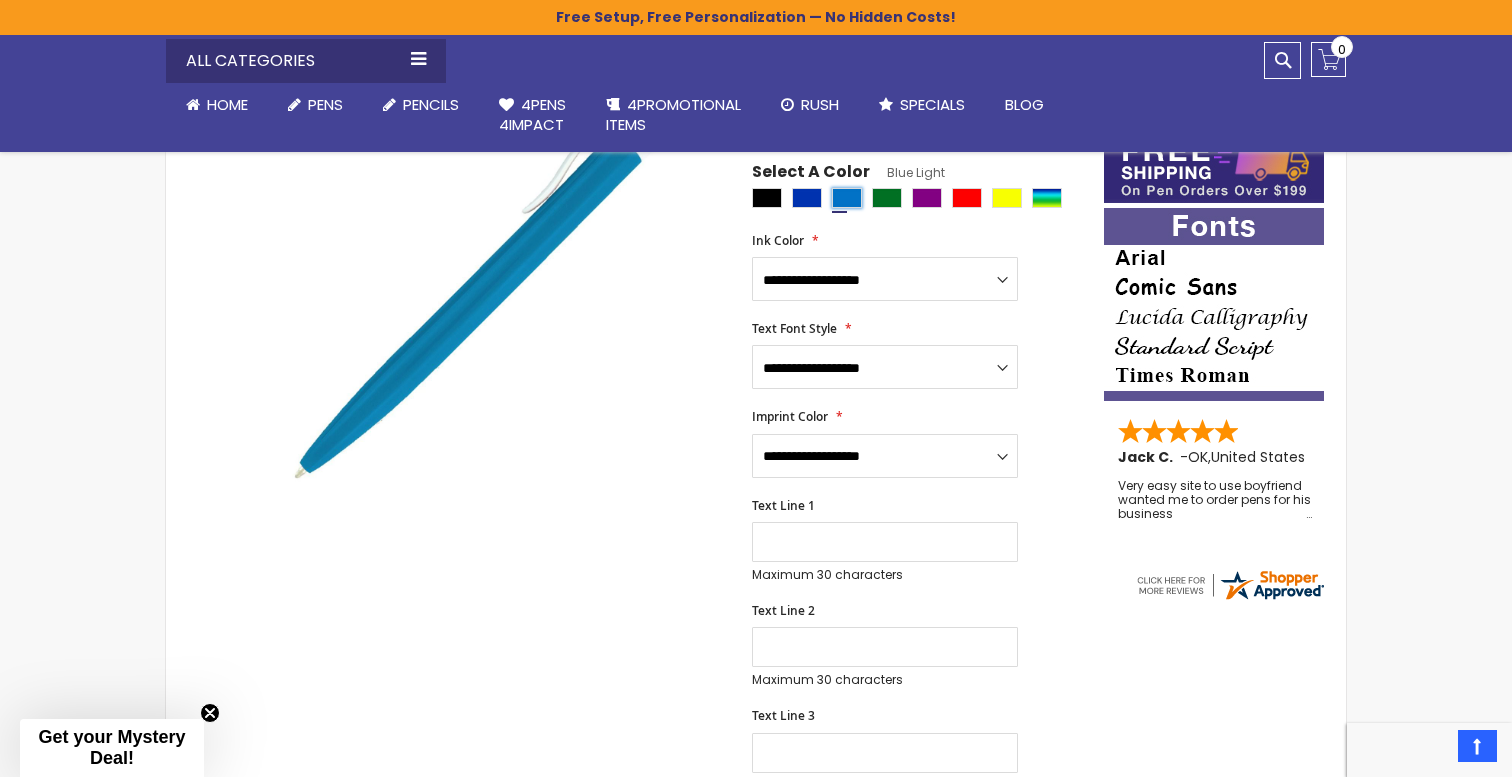 scroll, scrollTop: 356, scrollLeft: 0, axis: vertical 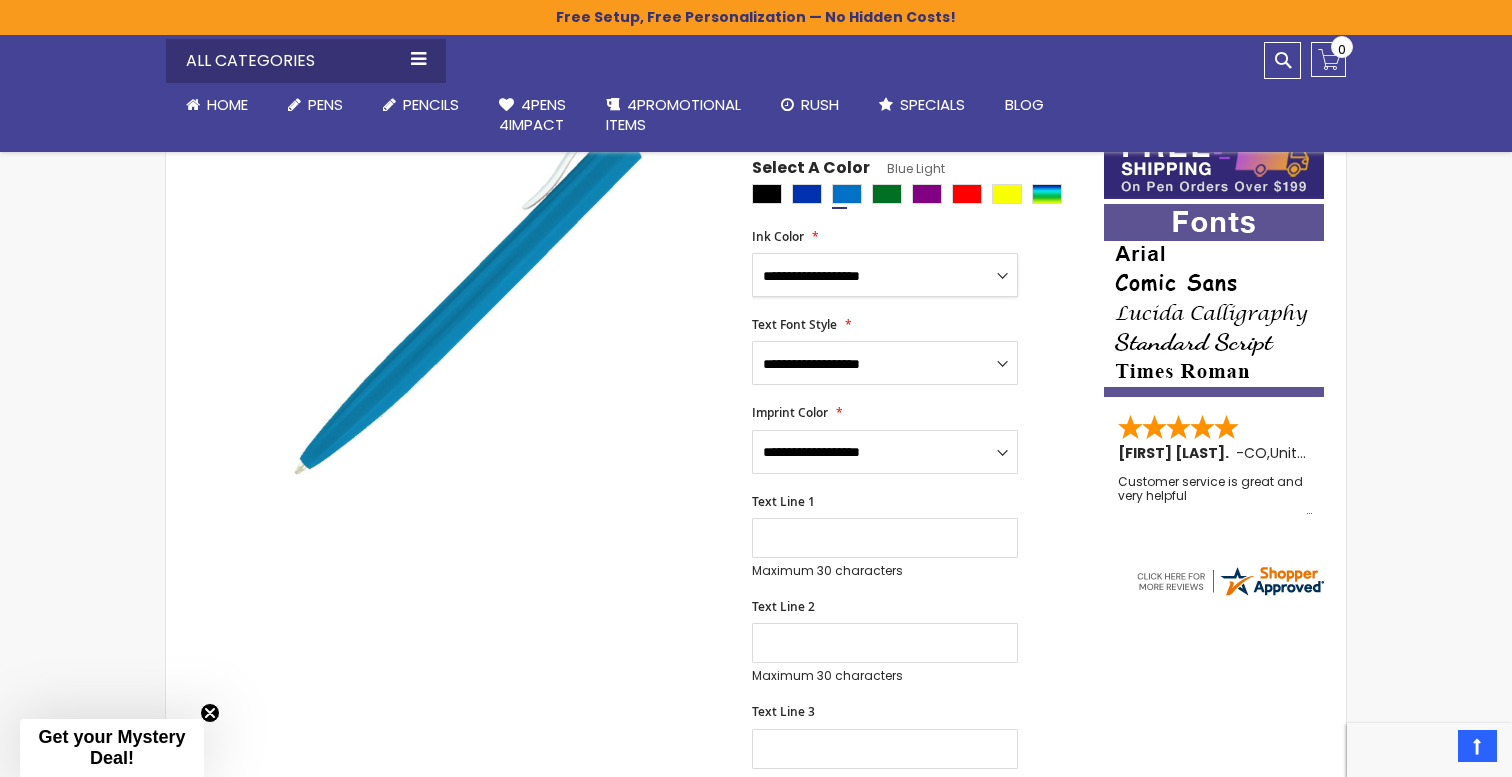 select on "*****" 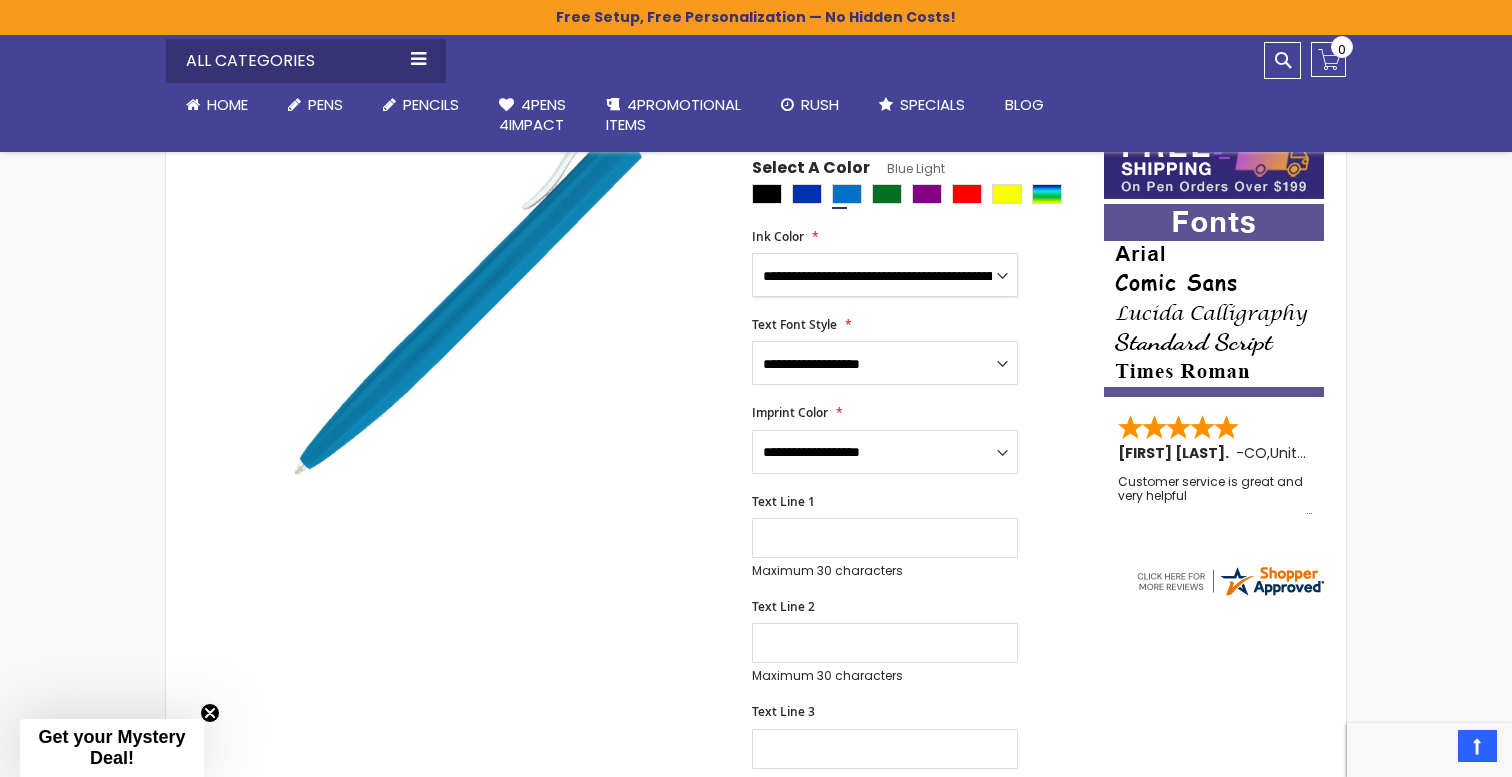 scroll, scrollTop: 297, scrollLeft: 0, axis: vertical 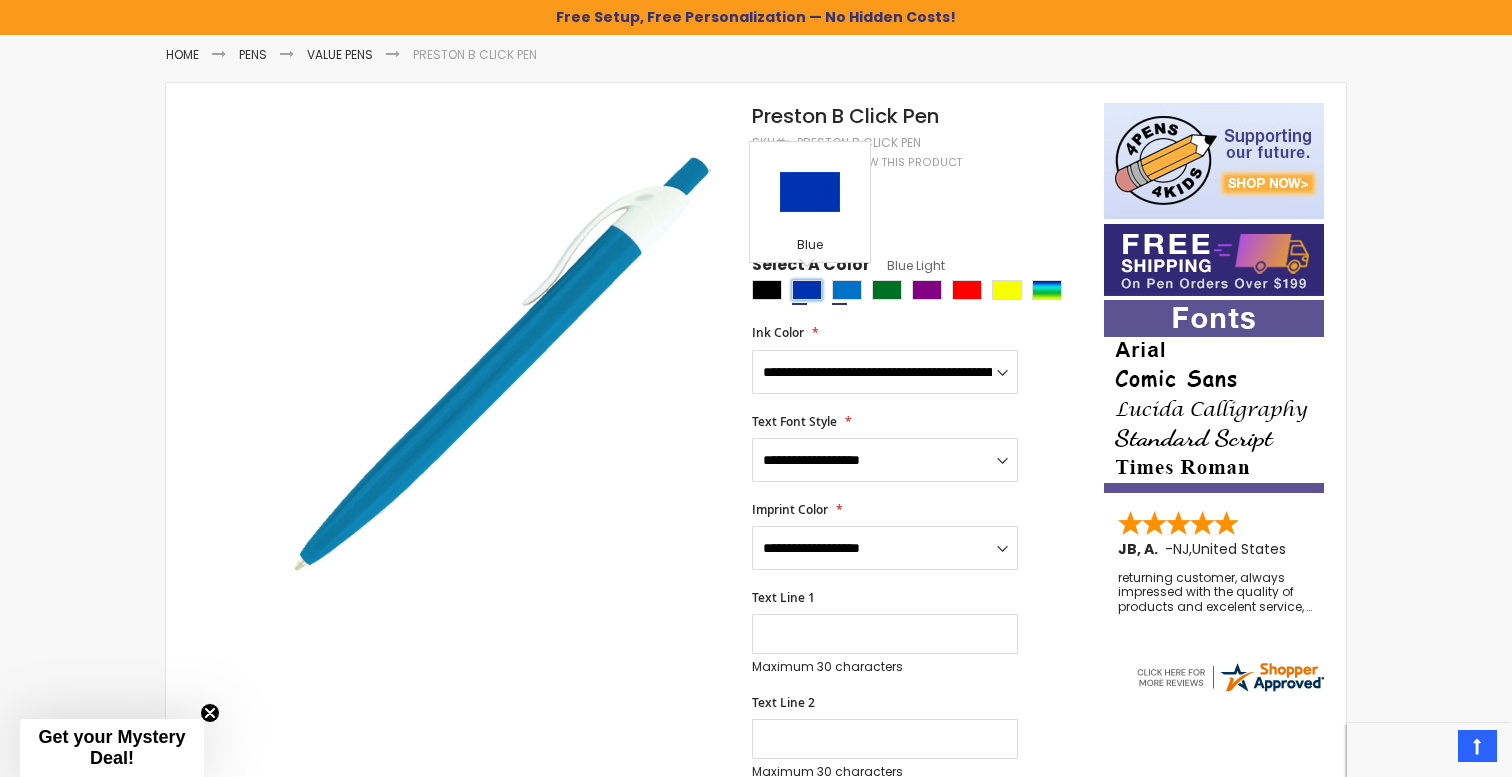 click at bounding box center (807, 290) 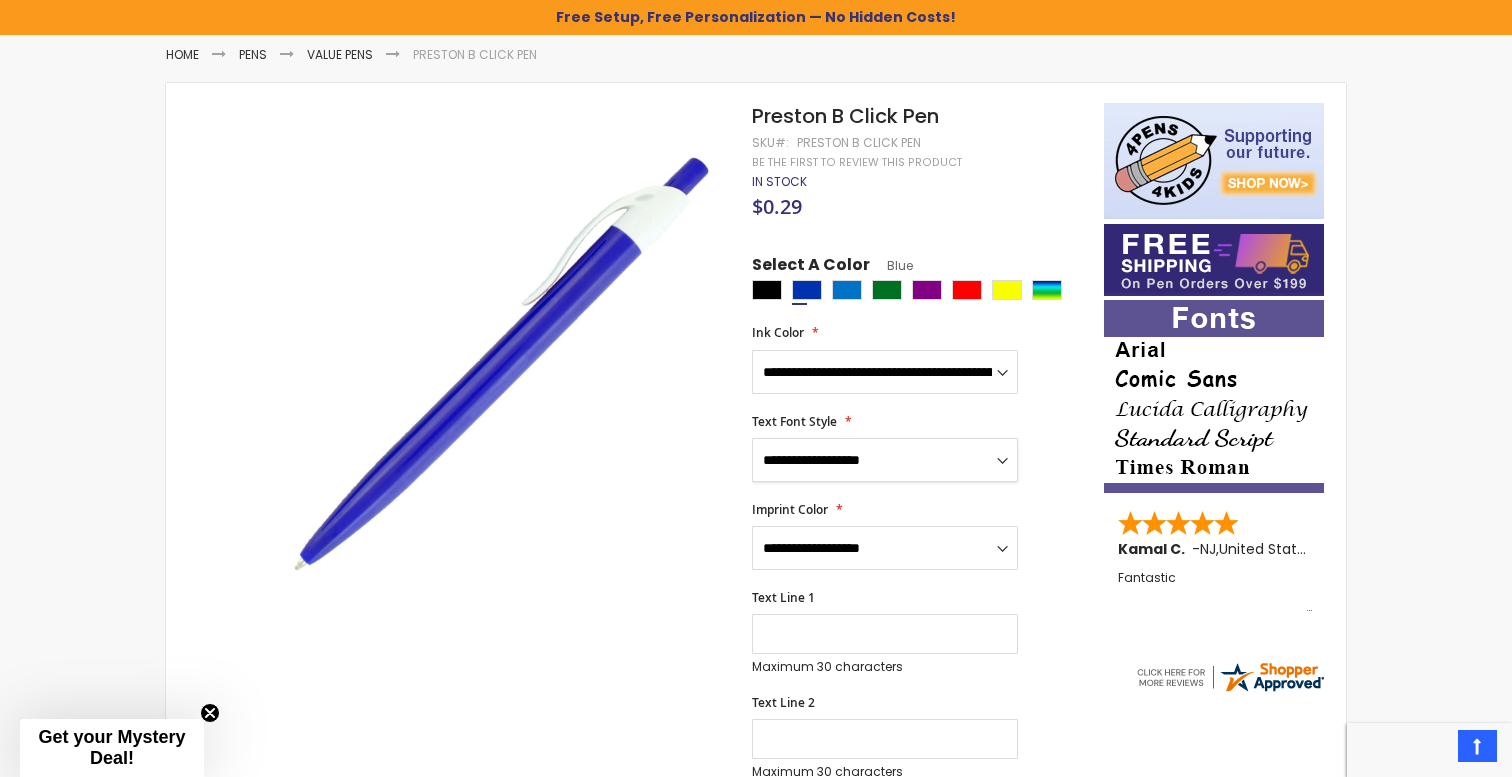 select on "****" 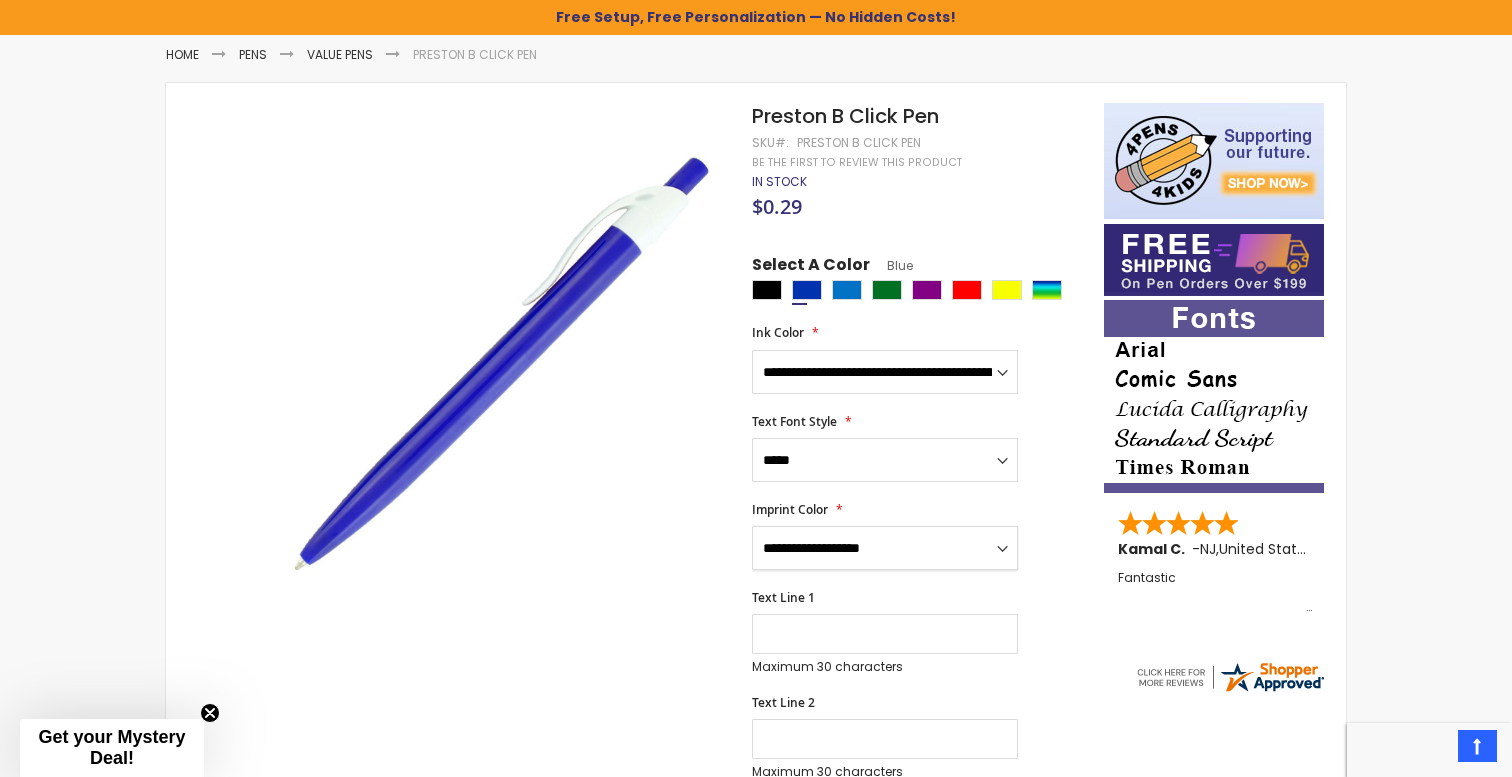 select on "****" 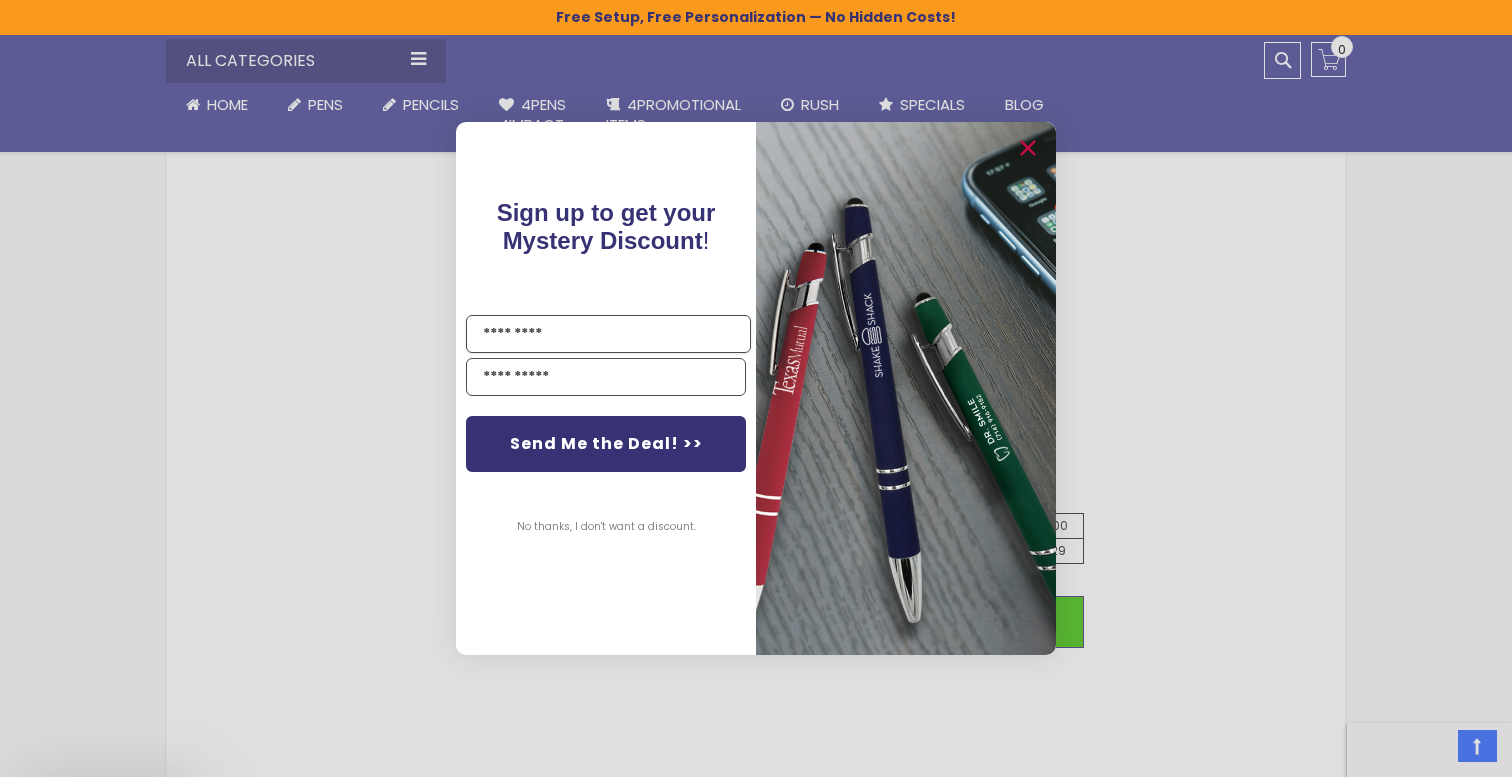 scroll, scrollTop: 990, scrollLeft: 0, axis: vertical 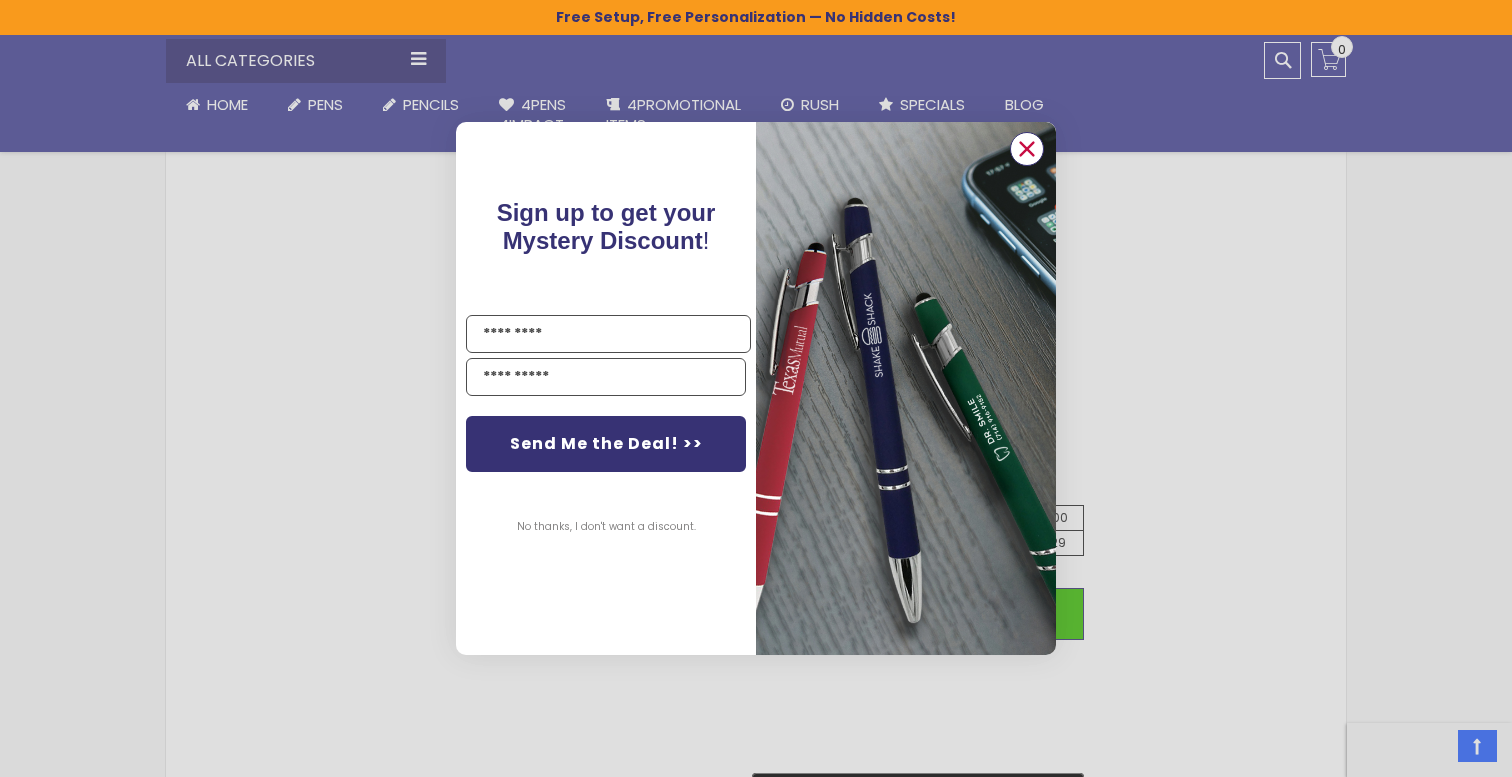 click 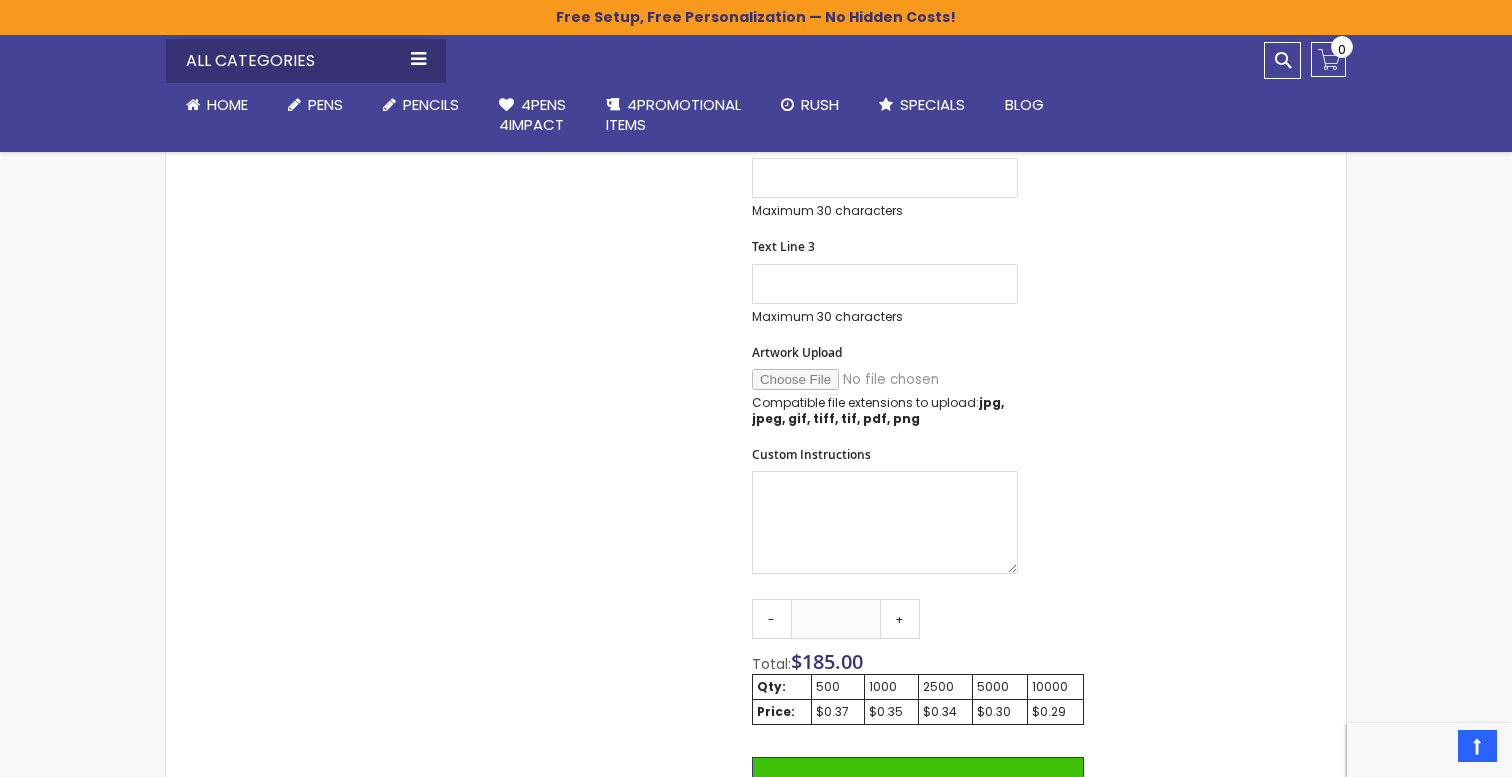 scroll, scrollTop: 818, scrollLeft: 0, axis: vertical 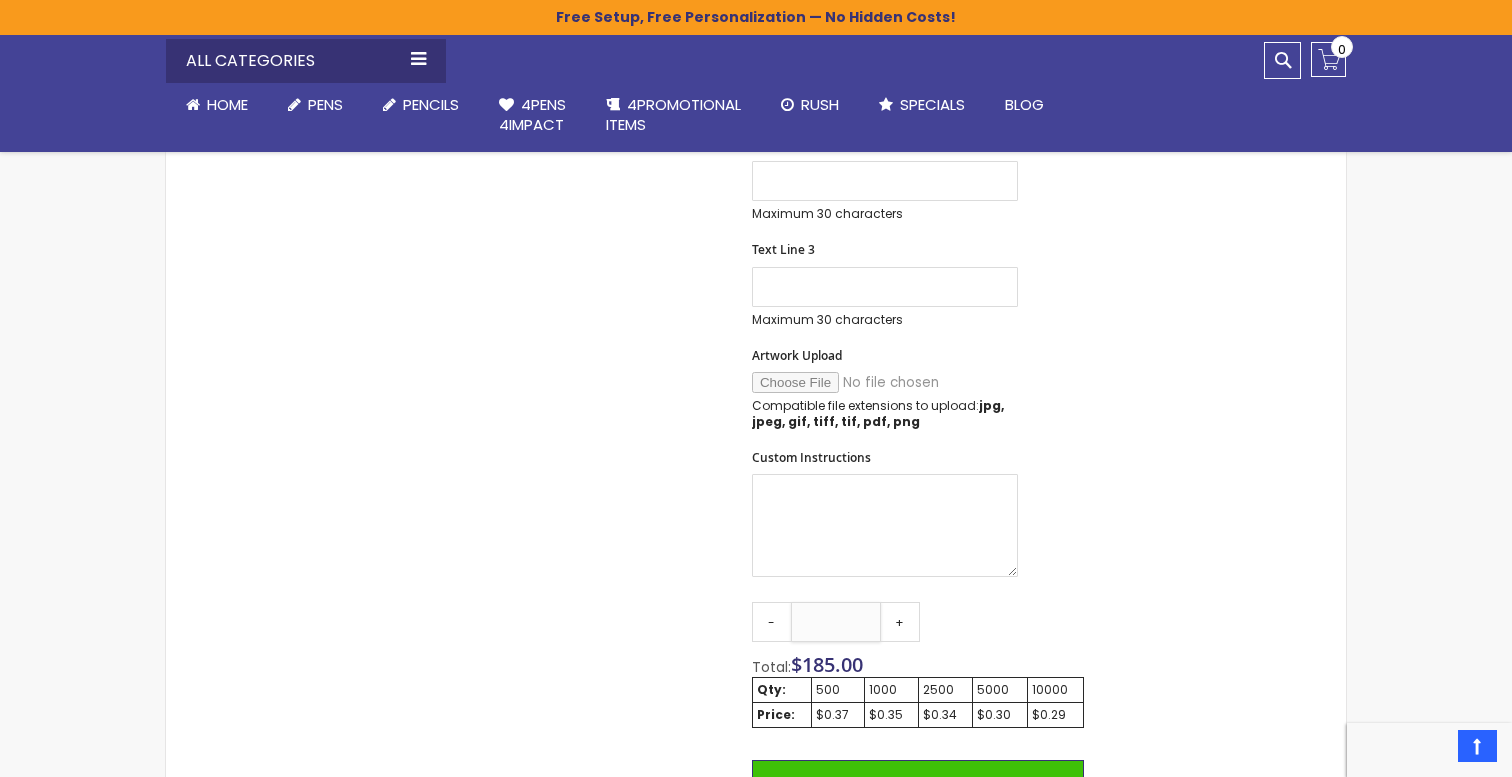 drag, startPoint x: 830, startPoint y: 614, endPoint x: 810, endPoint y: 614, distance: 20 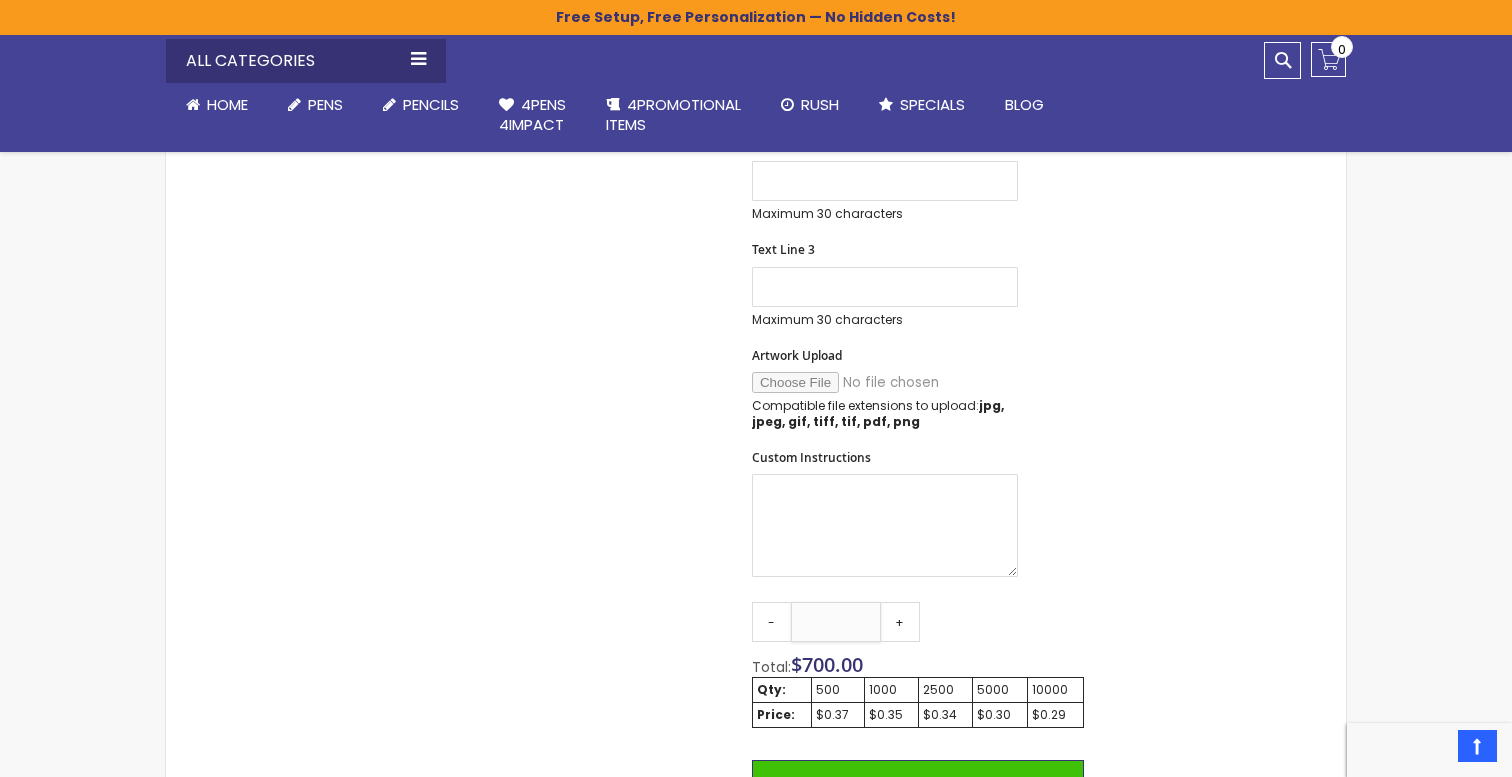 type on "****" 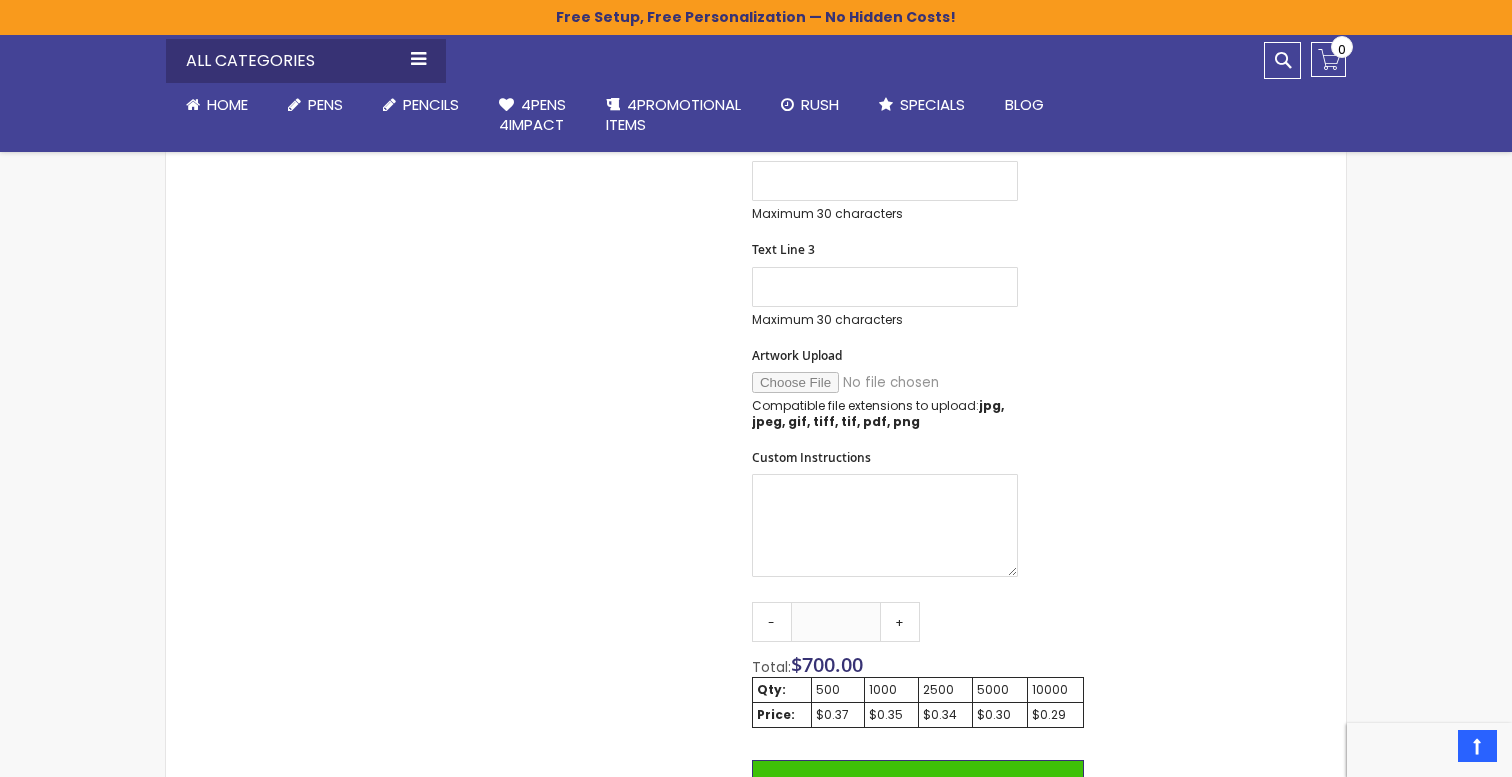 click on "**********" at bounding box center [918, 369] 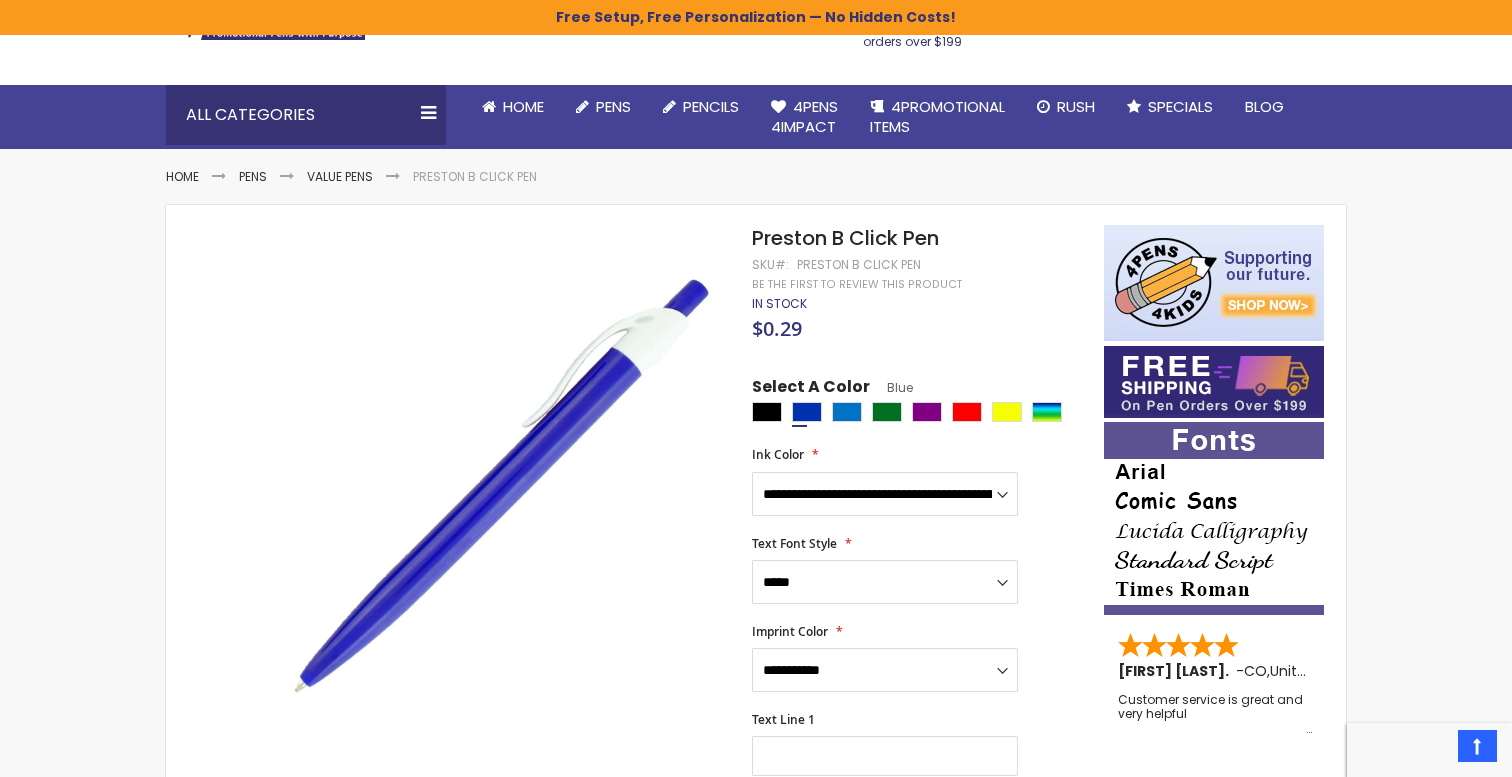 scroll, scrollTop: 136, scrollLeft: 0, axis: vertical 